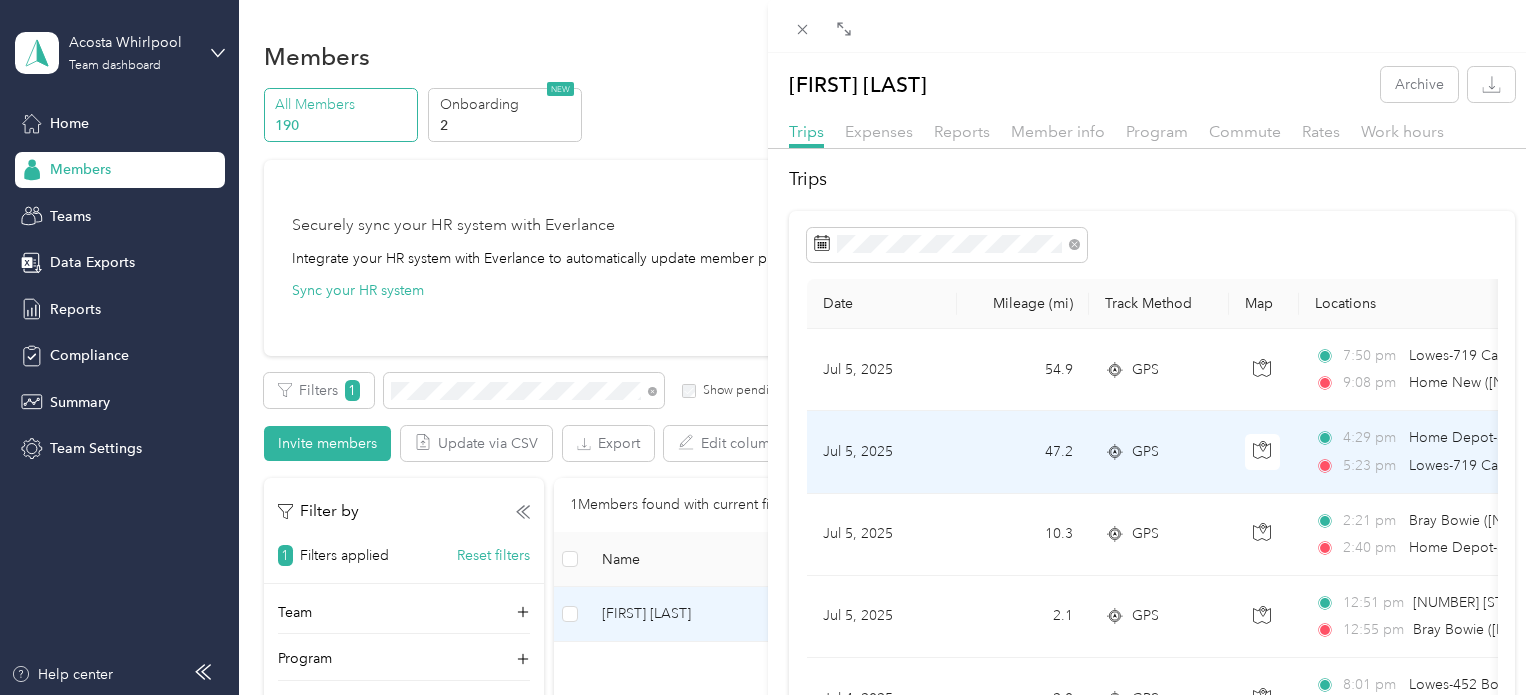 scroll, scrollTop: 0, scrollLeft: 0, axis: both 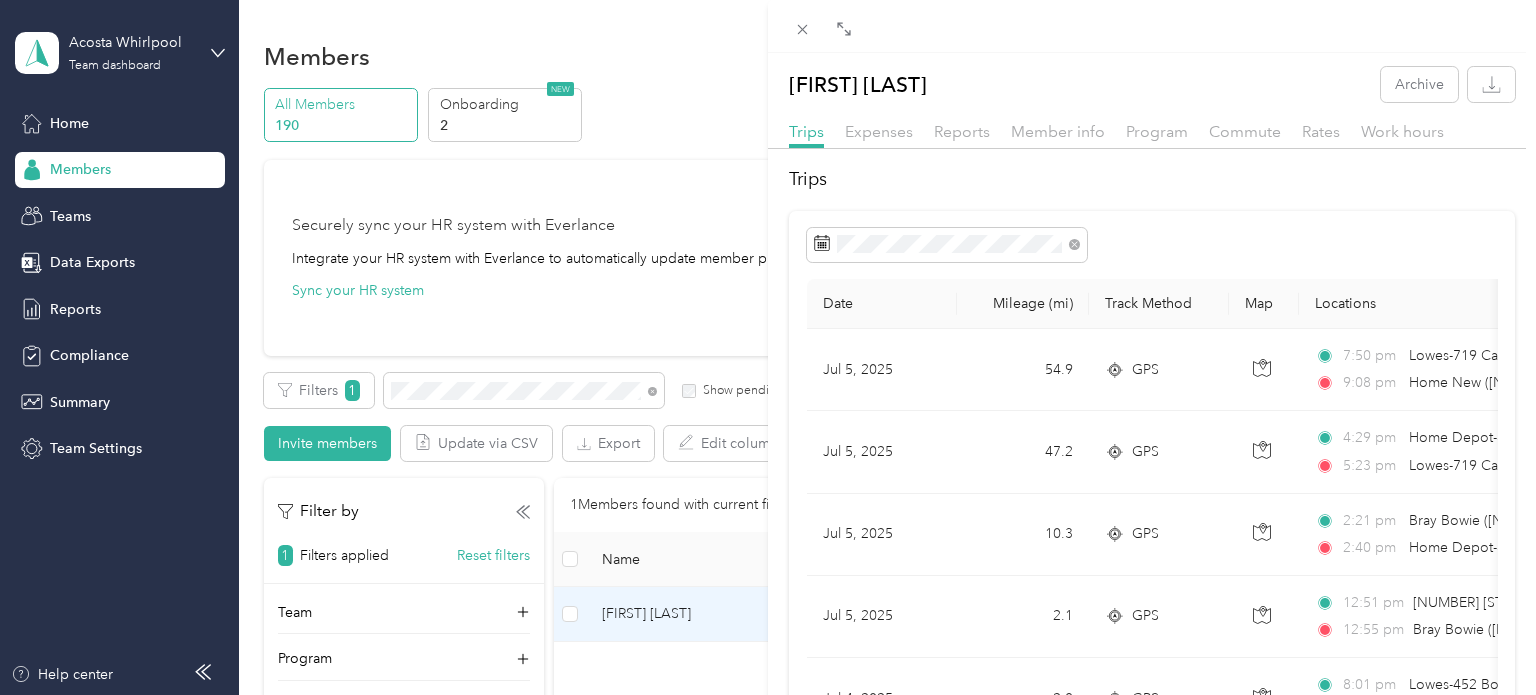 click at bounding box center (1152, 245) 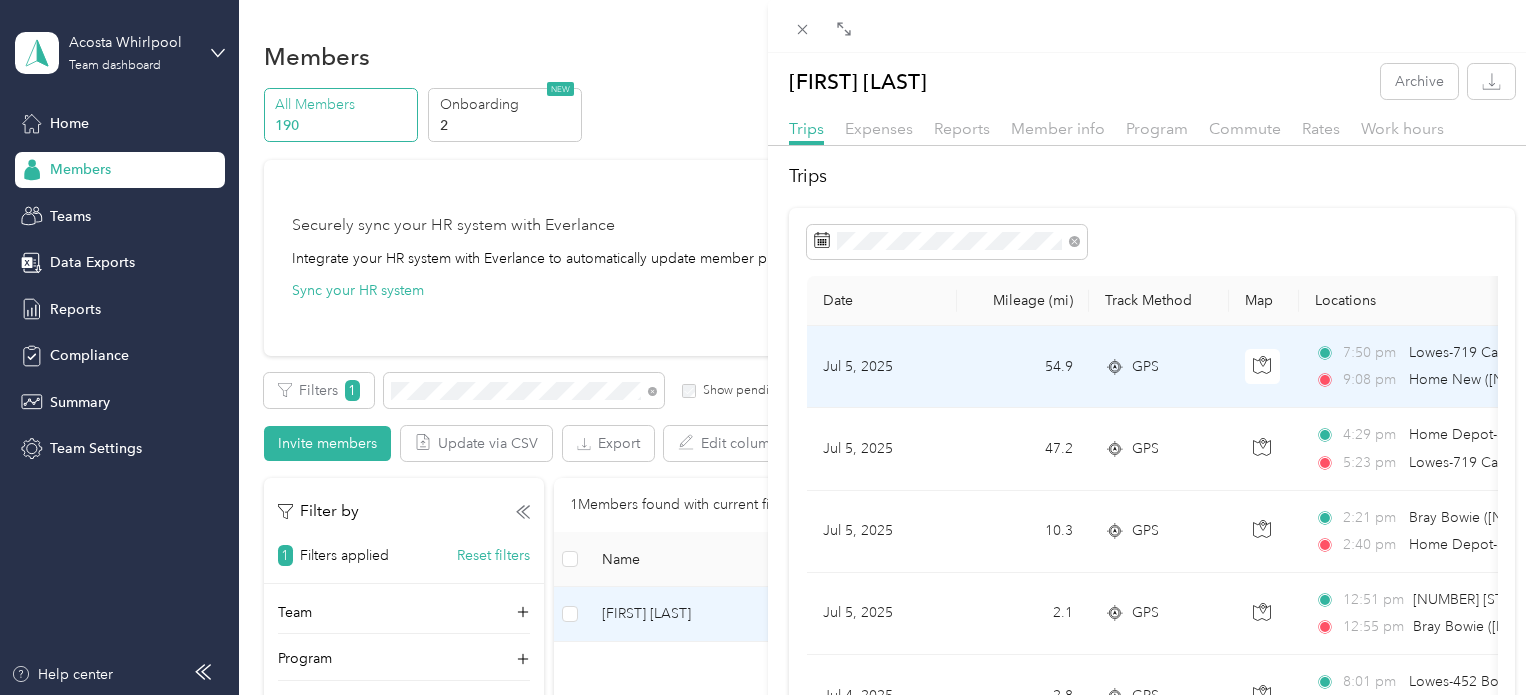 scroll, scrollTop: 0, scrollLeft: 0, axis: both 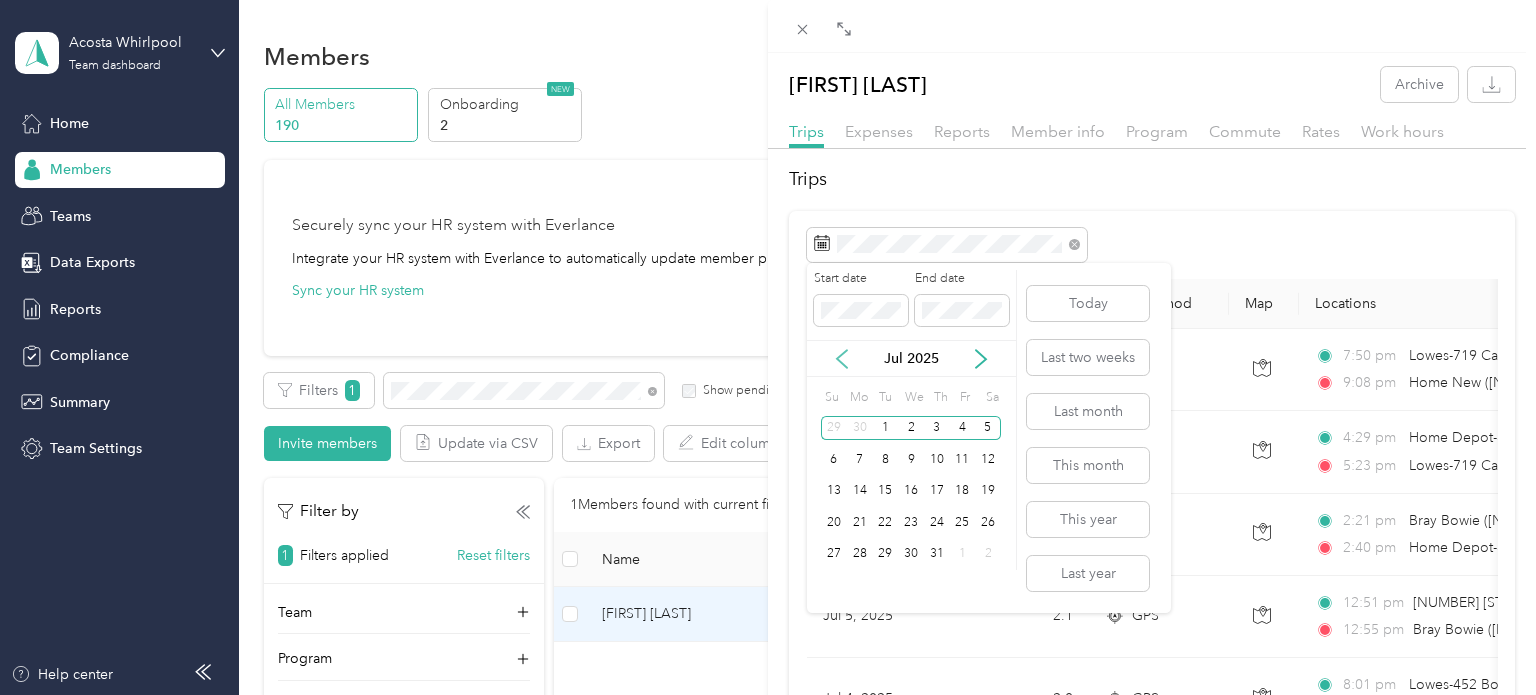 click 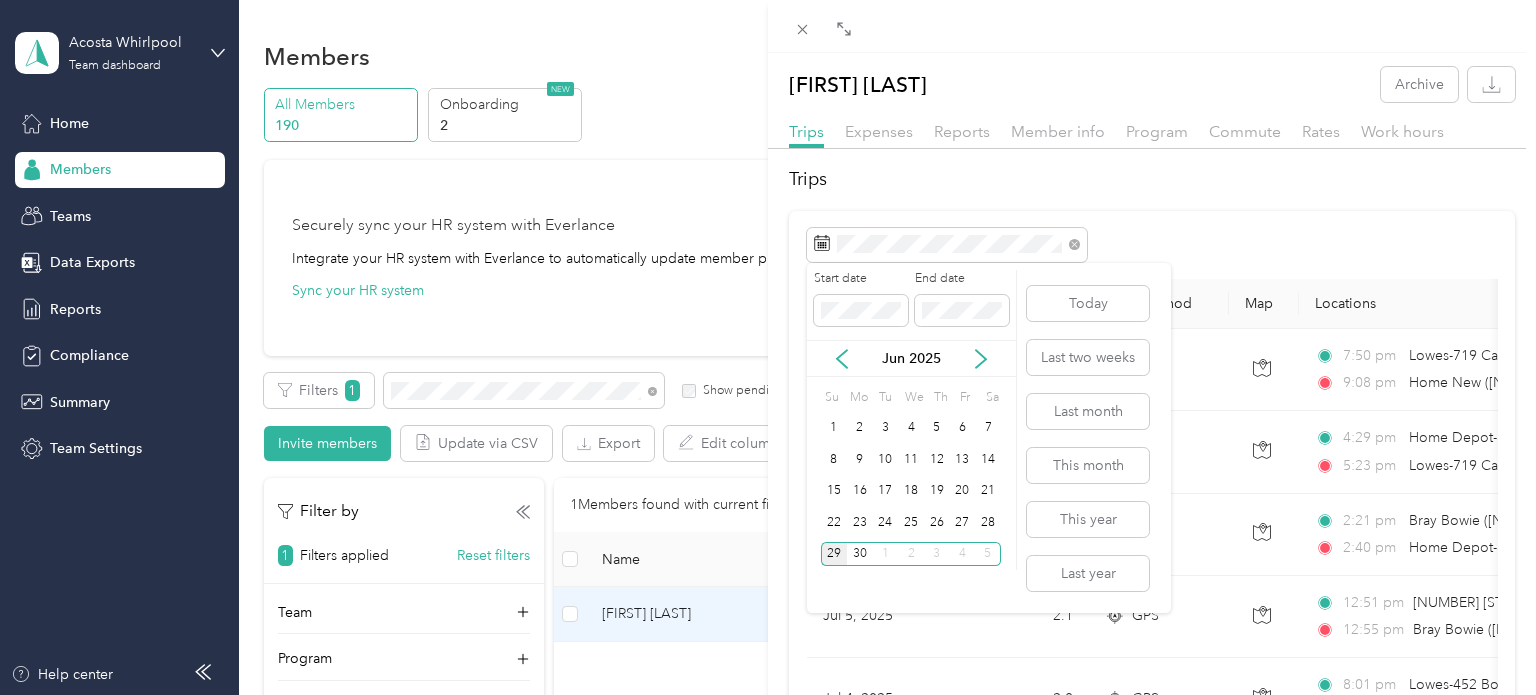 click on "29" at bounding box center [834, 554] 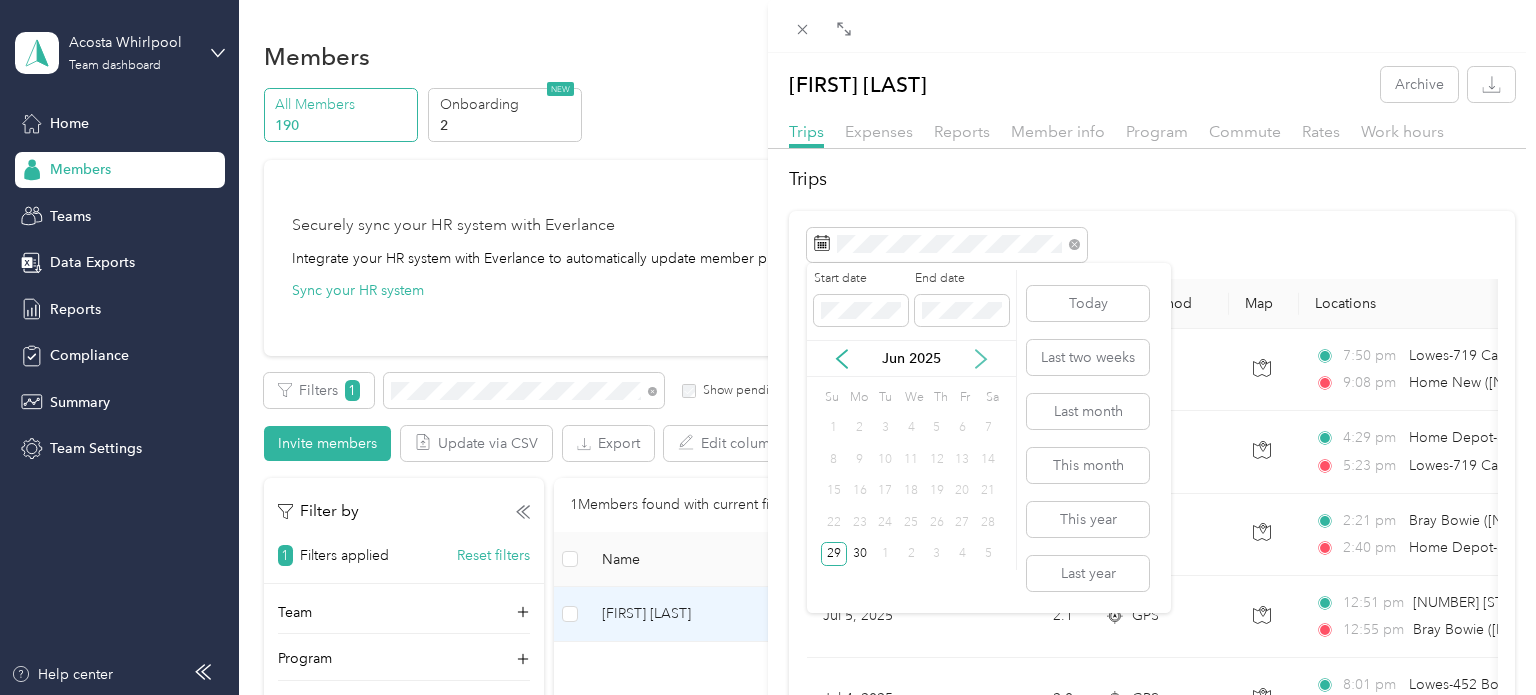 click 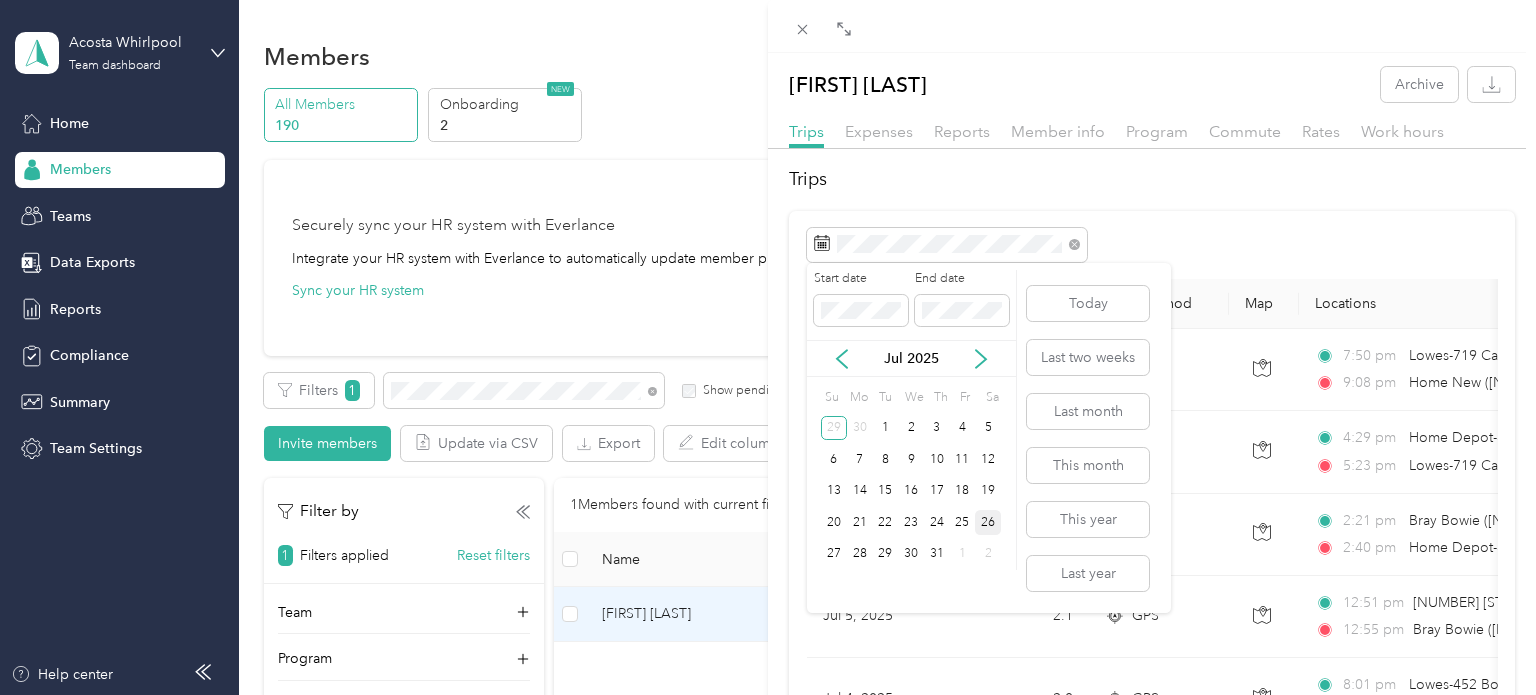click on "26" at bounding box center [988, 522] 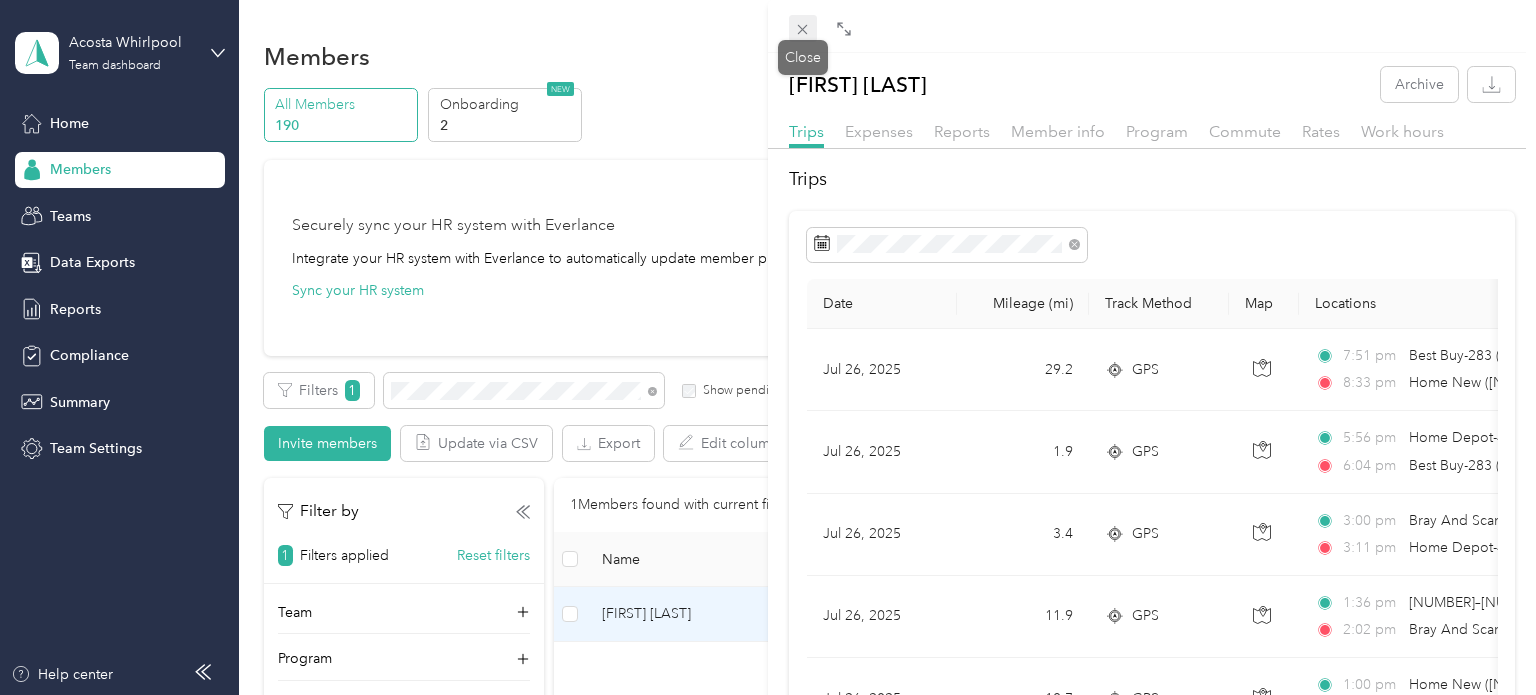 click 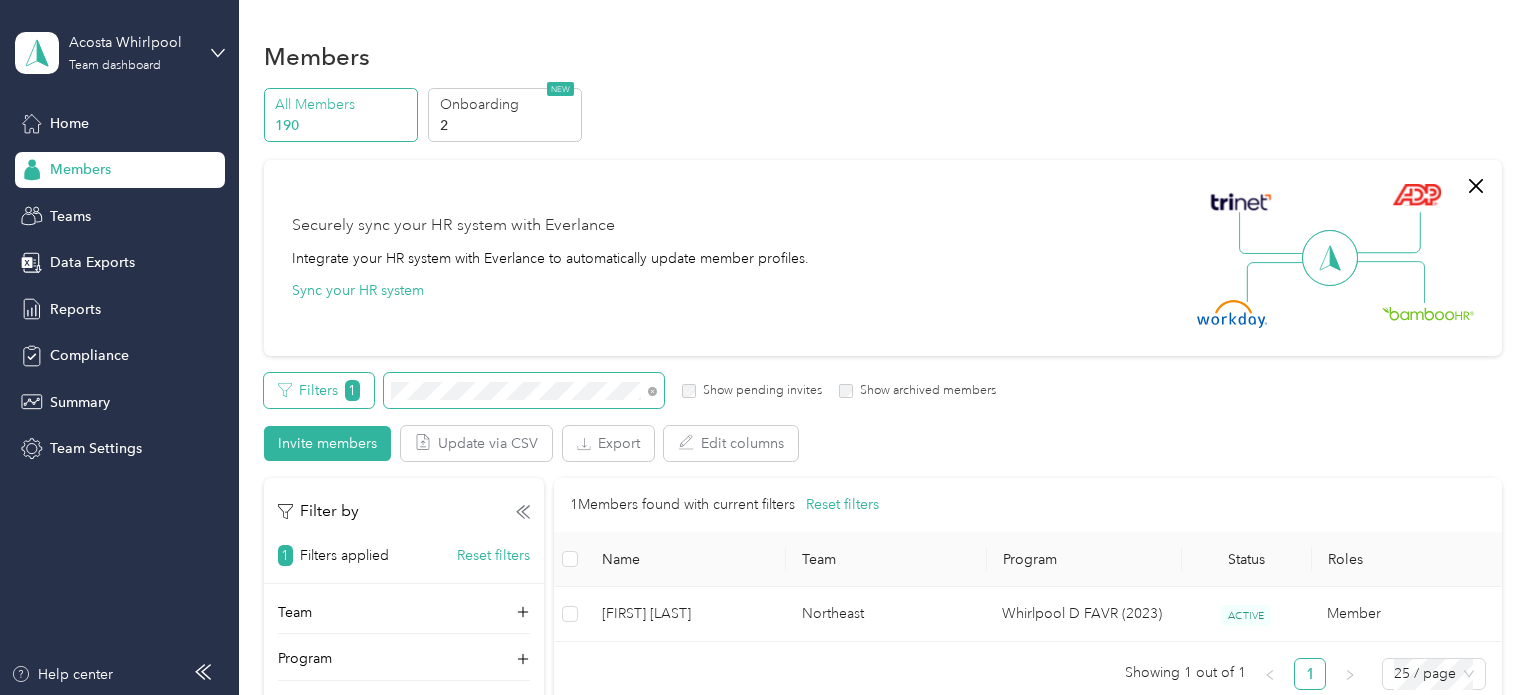 click on "Filters 1 Show pending invites Show archived members" at bounding box center (630, 390) 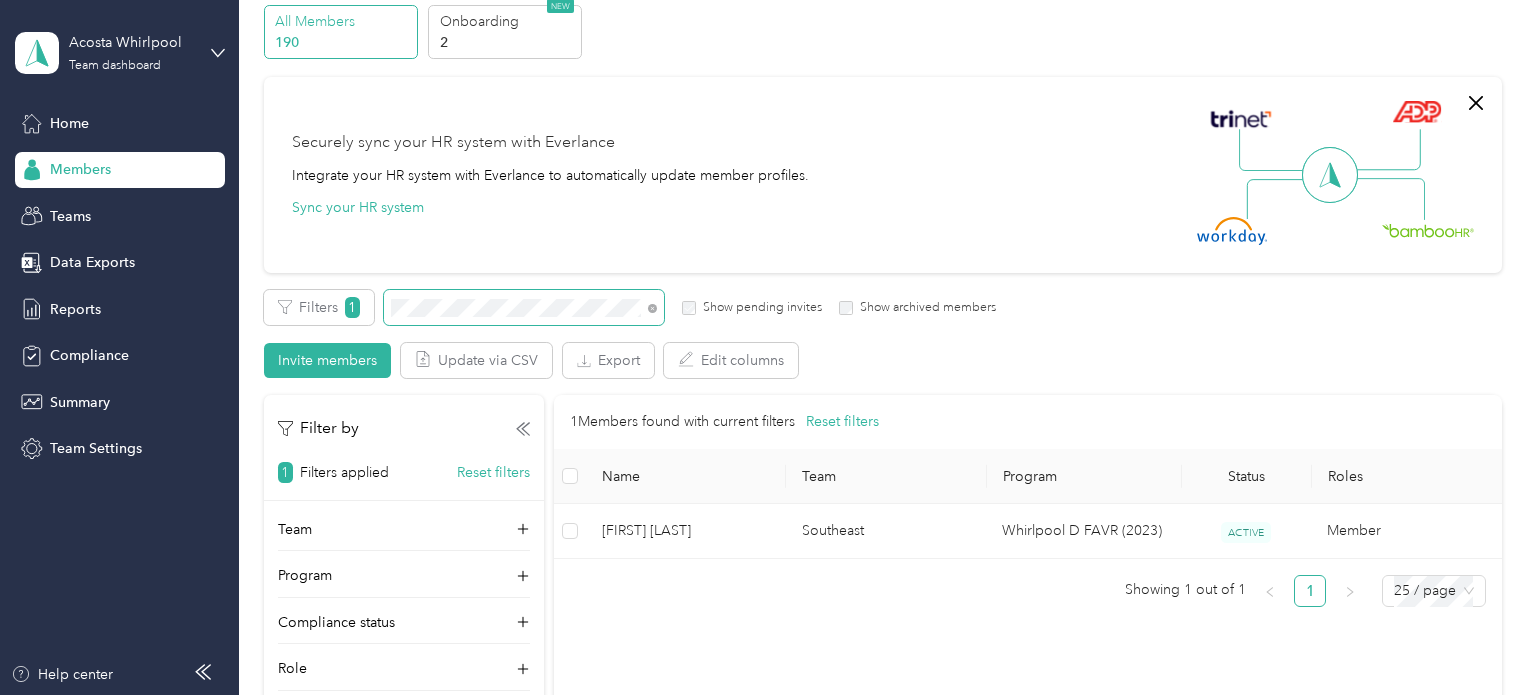 scroll, scrollTop: 87, scrollLeft: 0, axis: vertical 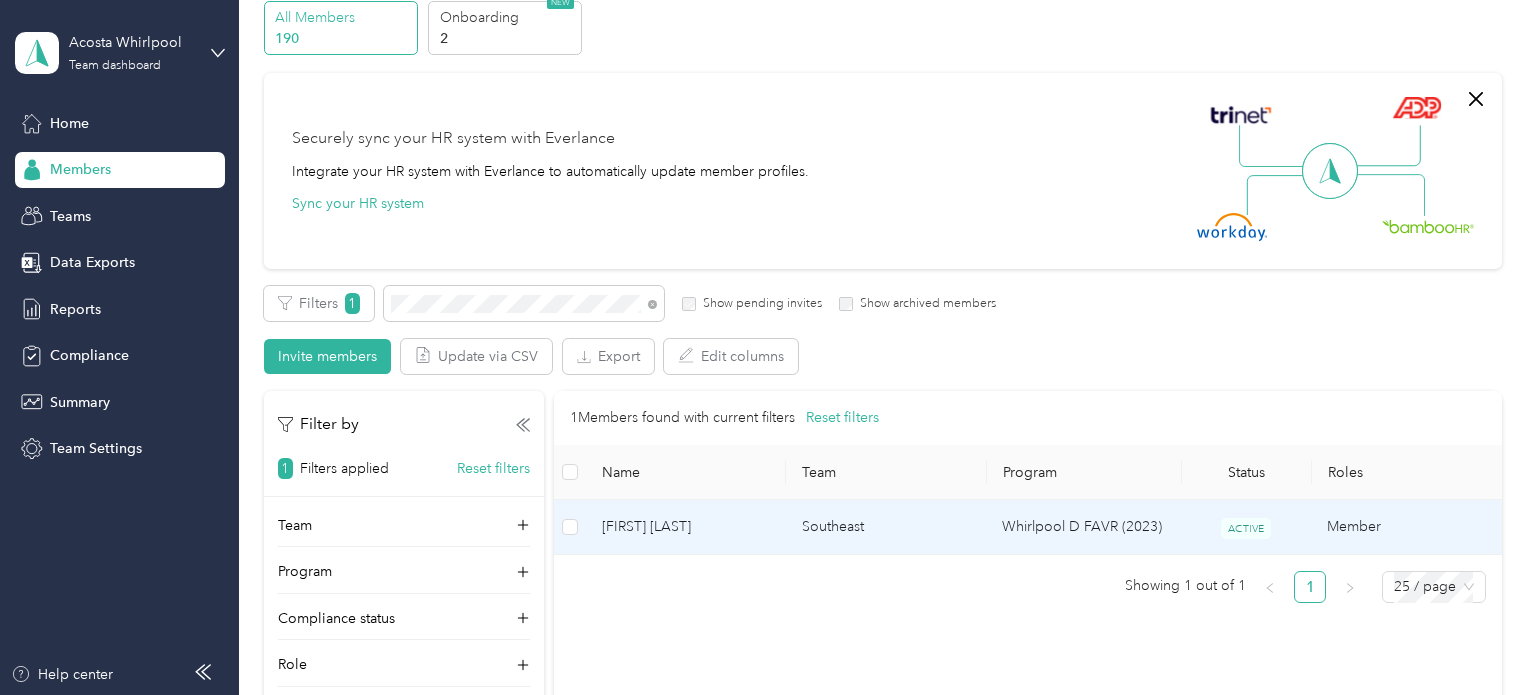 click on "[FIRST] [LAST]" at bounding box center [686, 527] 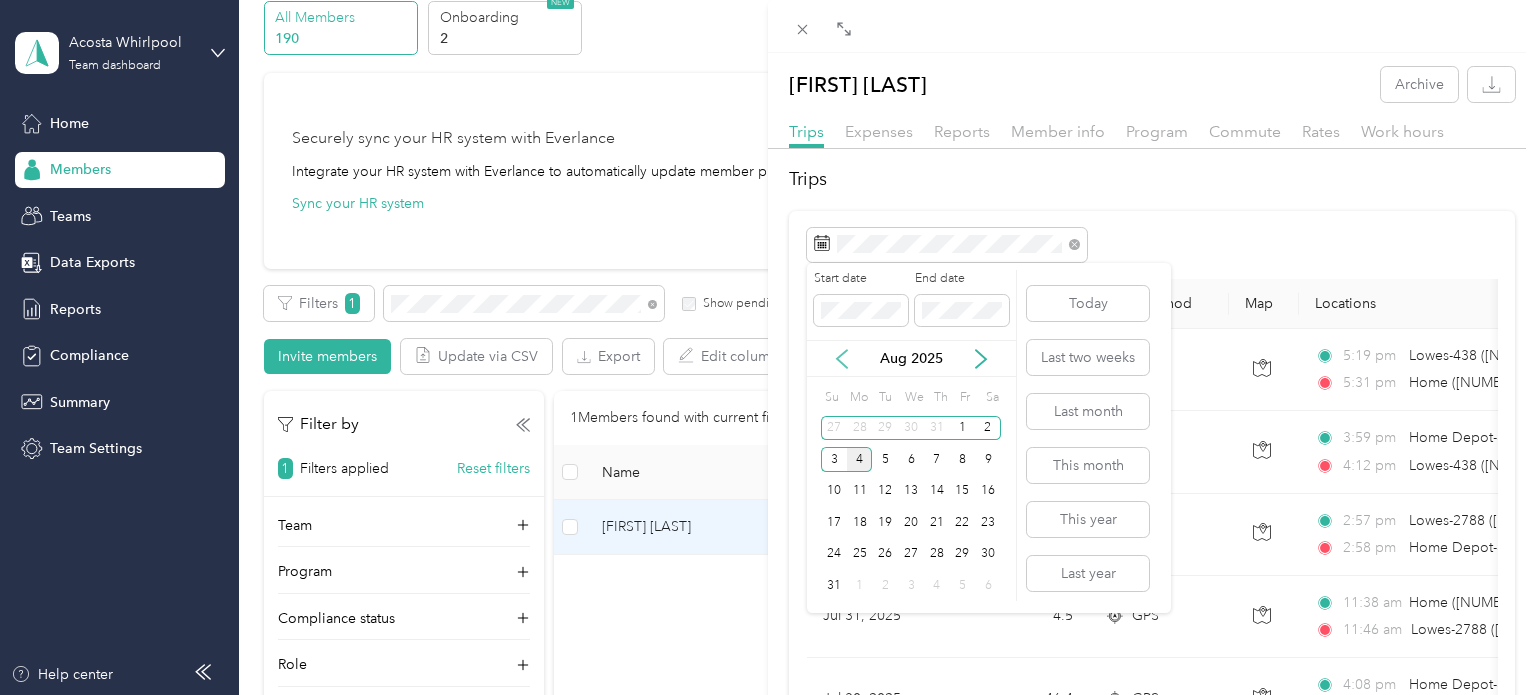 click 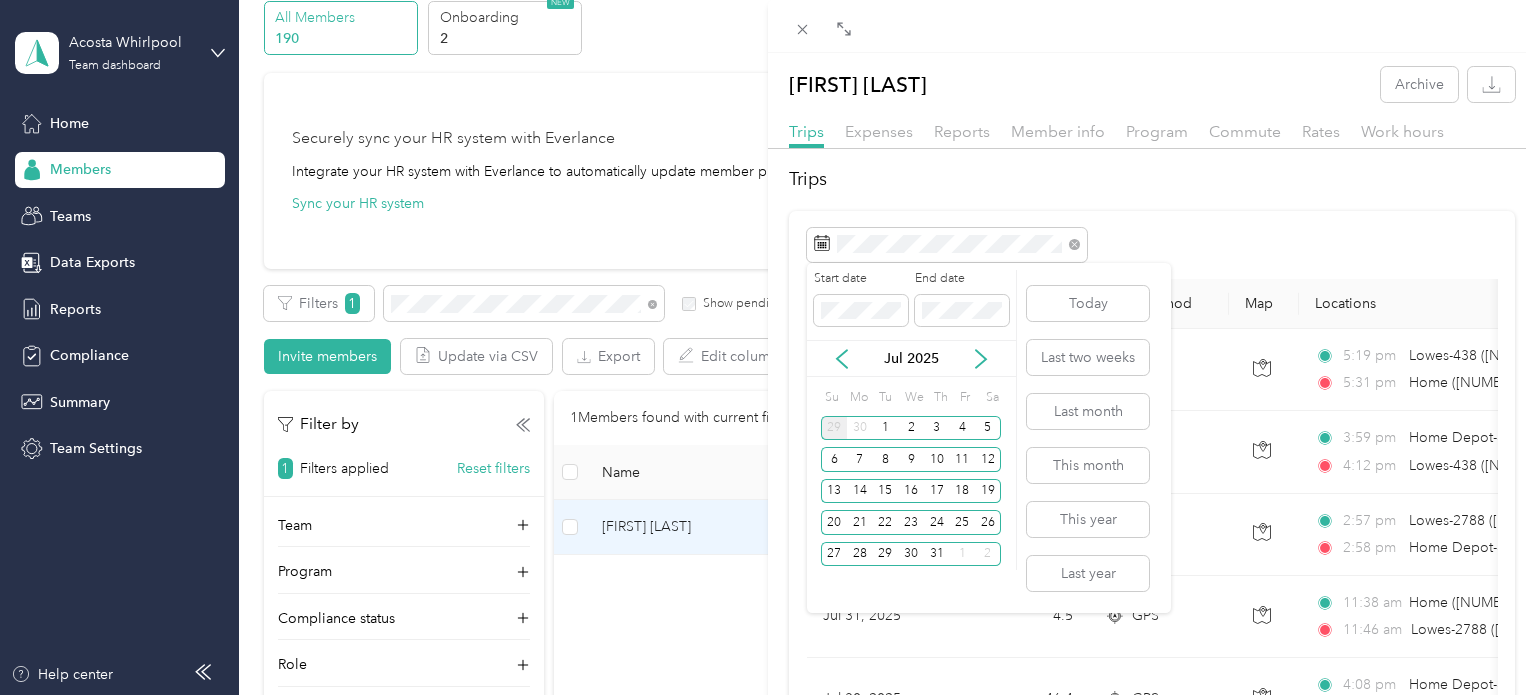click on "29" at bounding box center [834, 428] 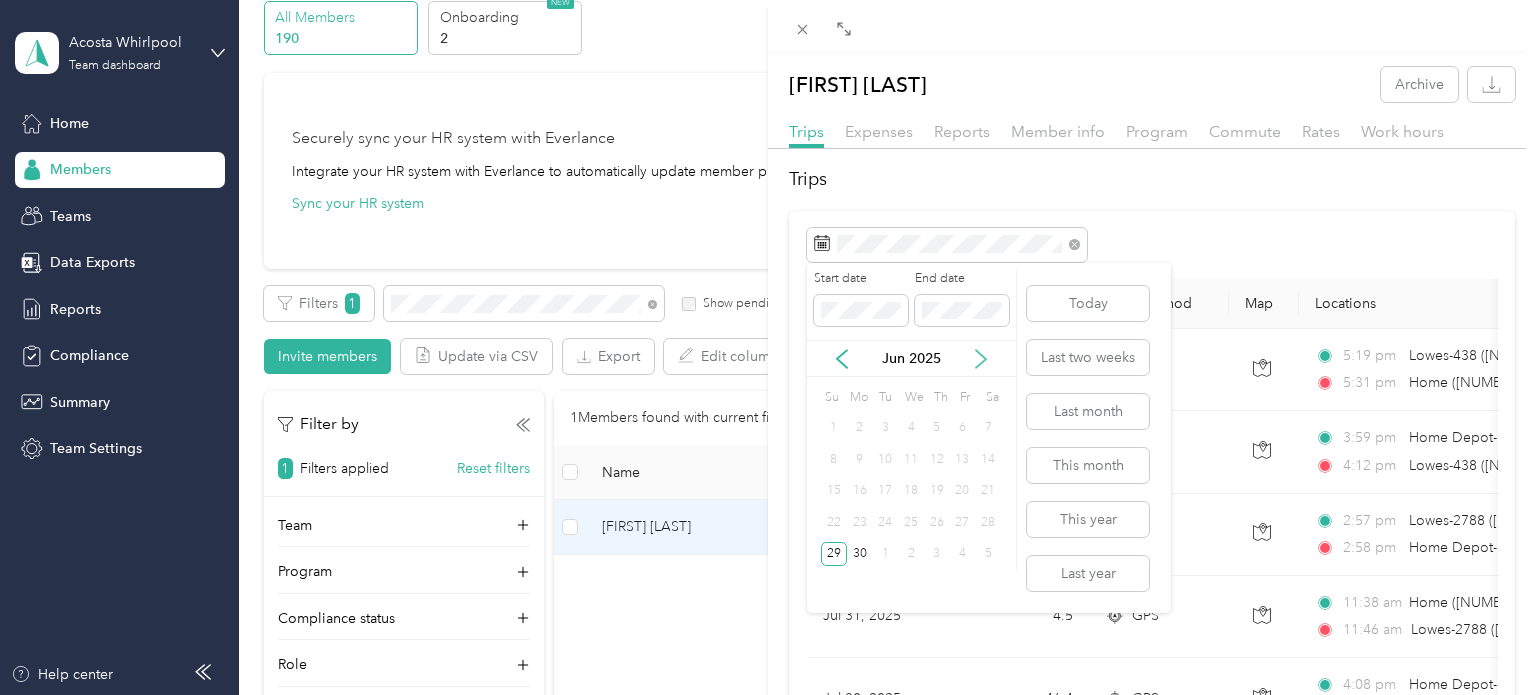 click 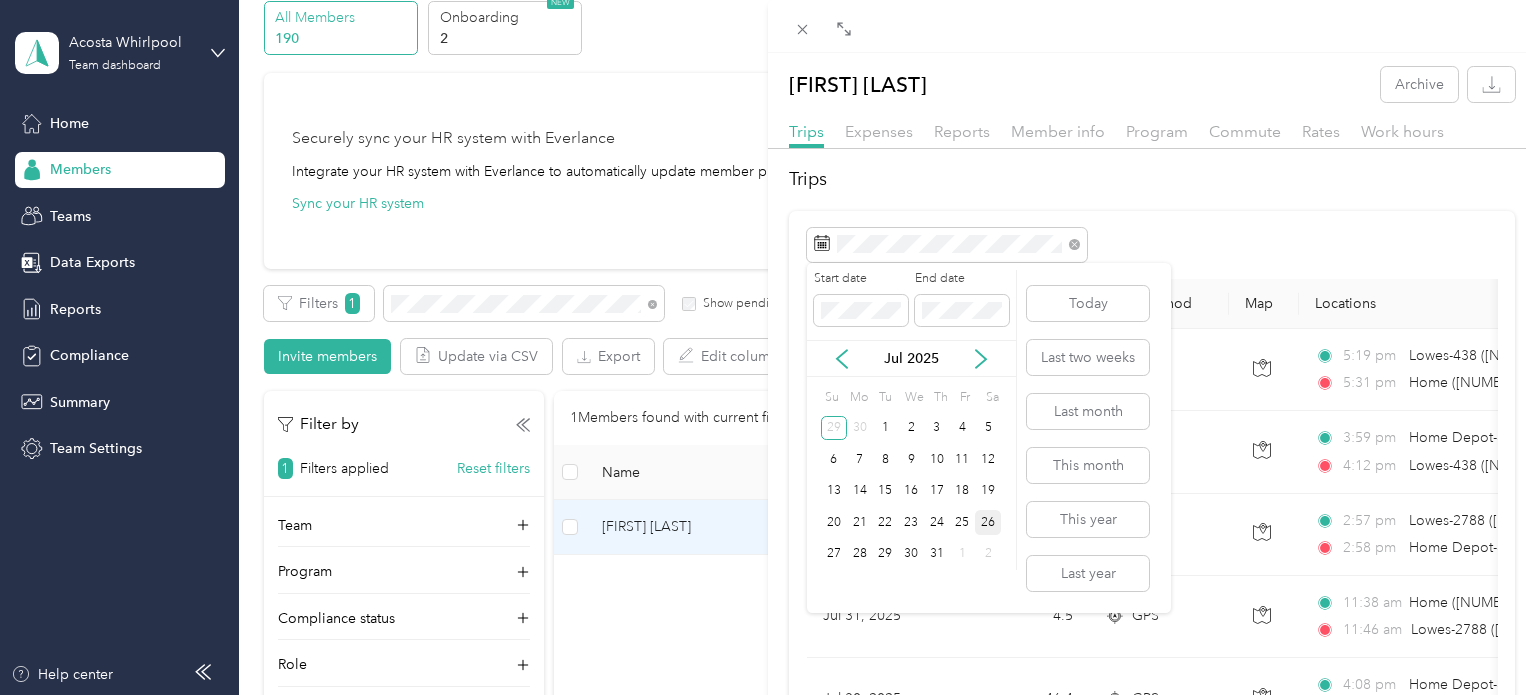 click on "26" at bounding box center (988, 522) 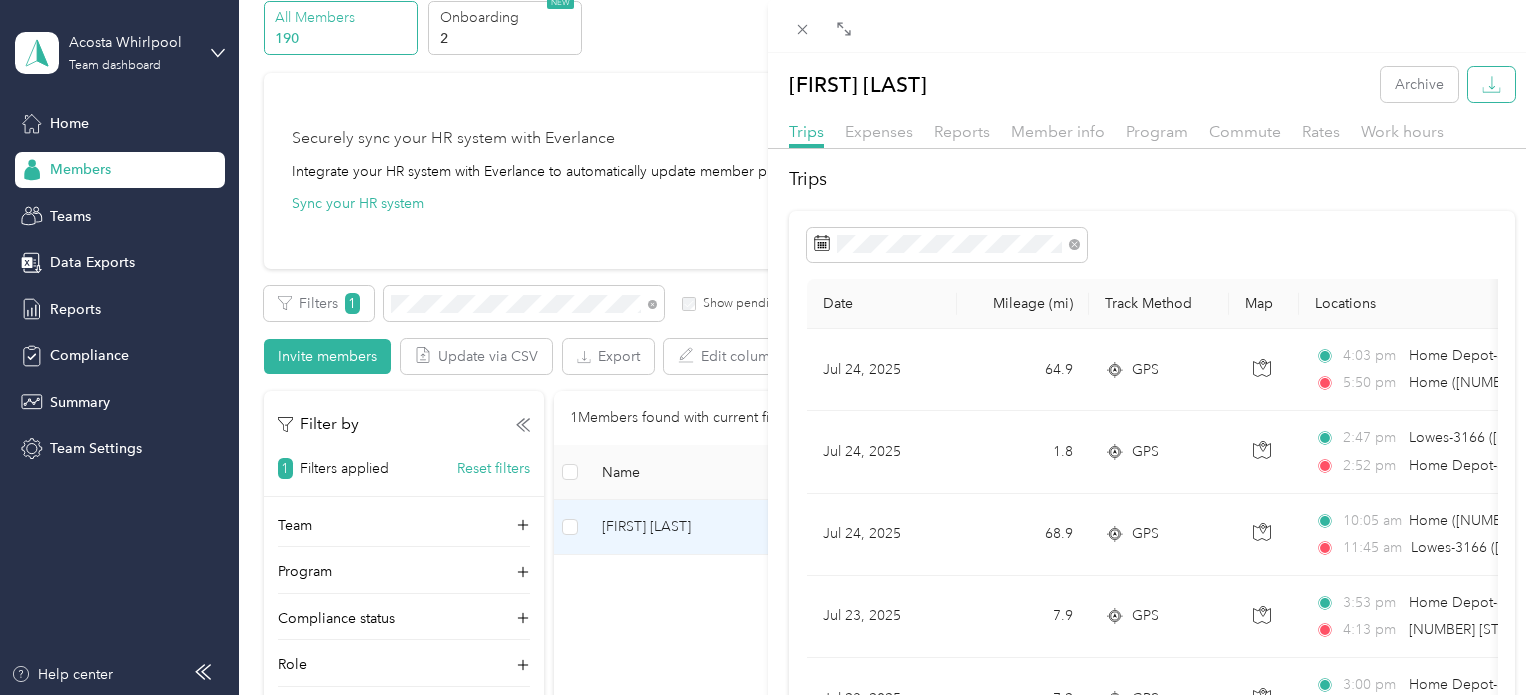 click 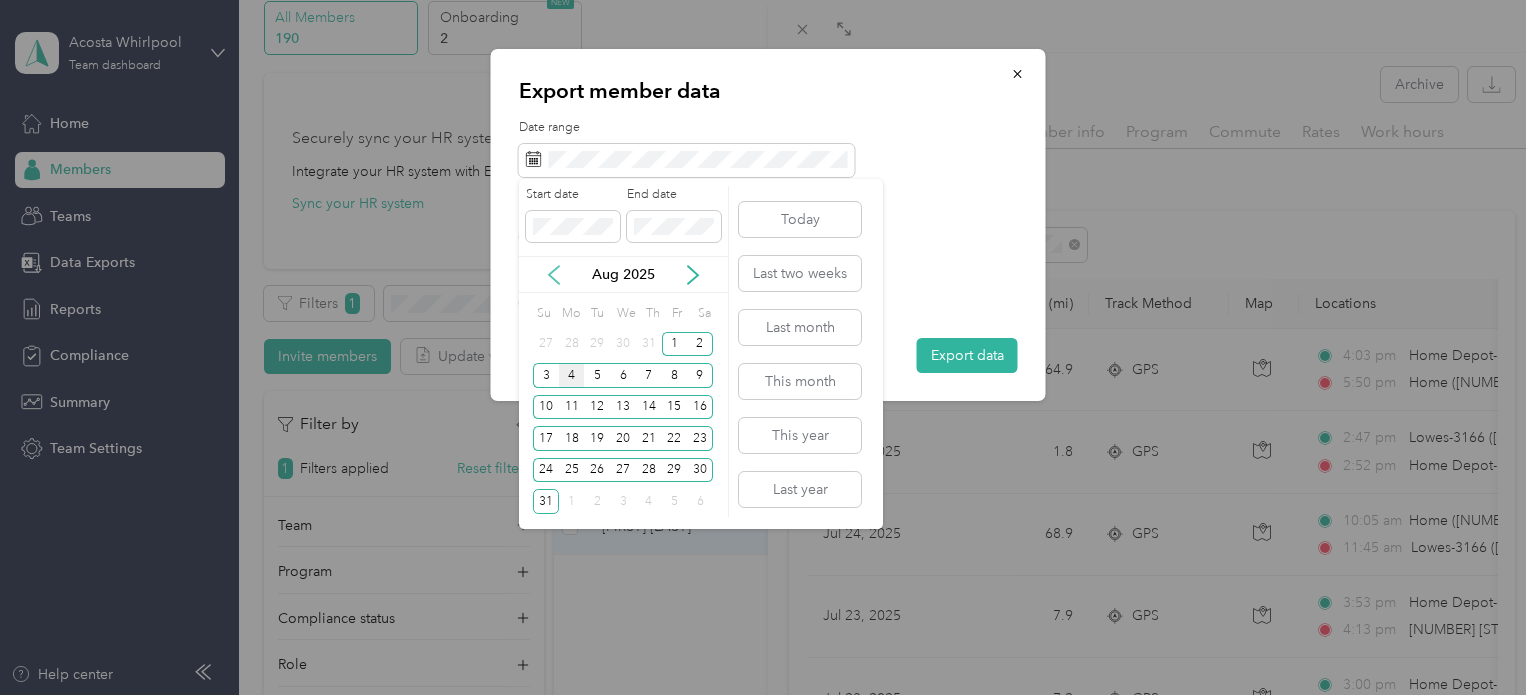 click 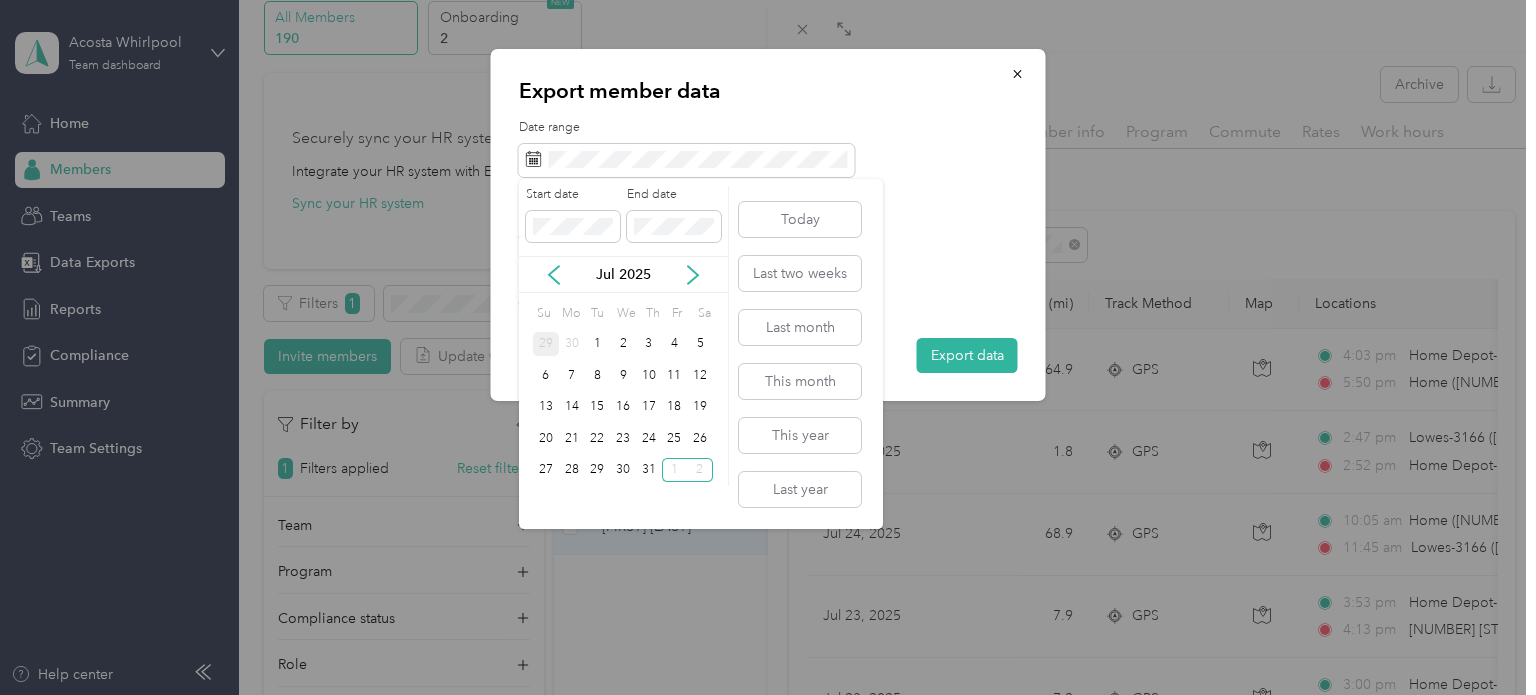 click on "29" at bounding box center [546, 344] 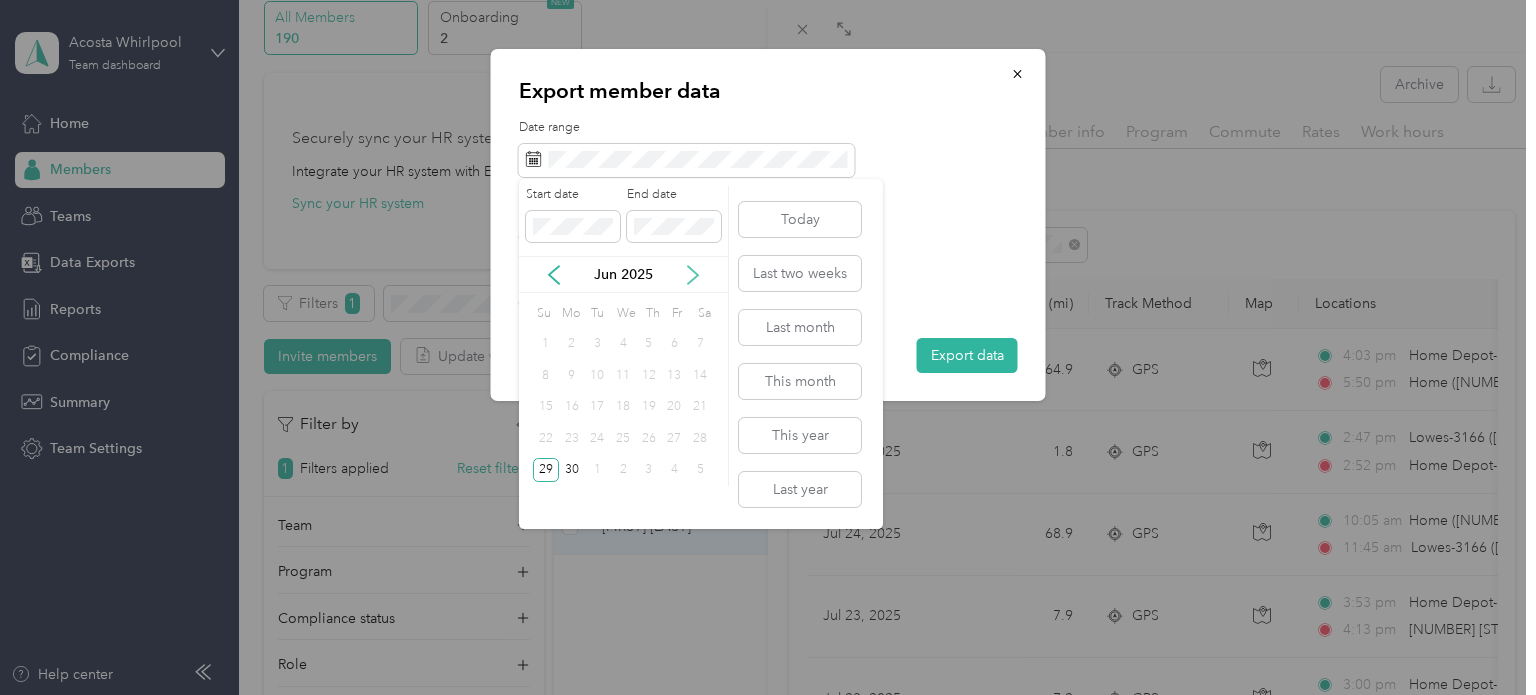 click 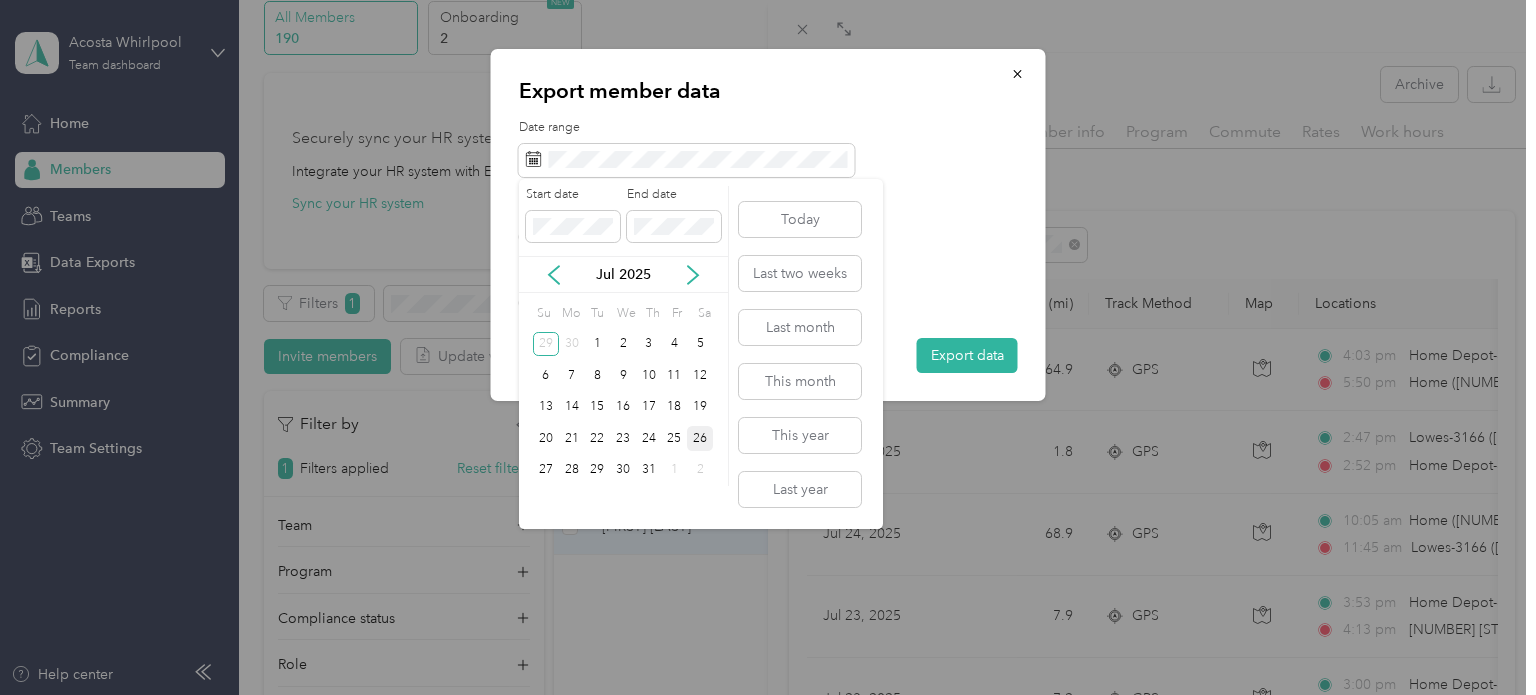 click on "26" at bounding box center [700, 438] 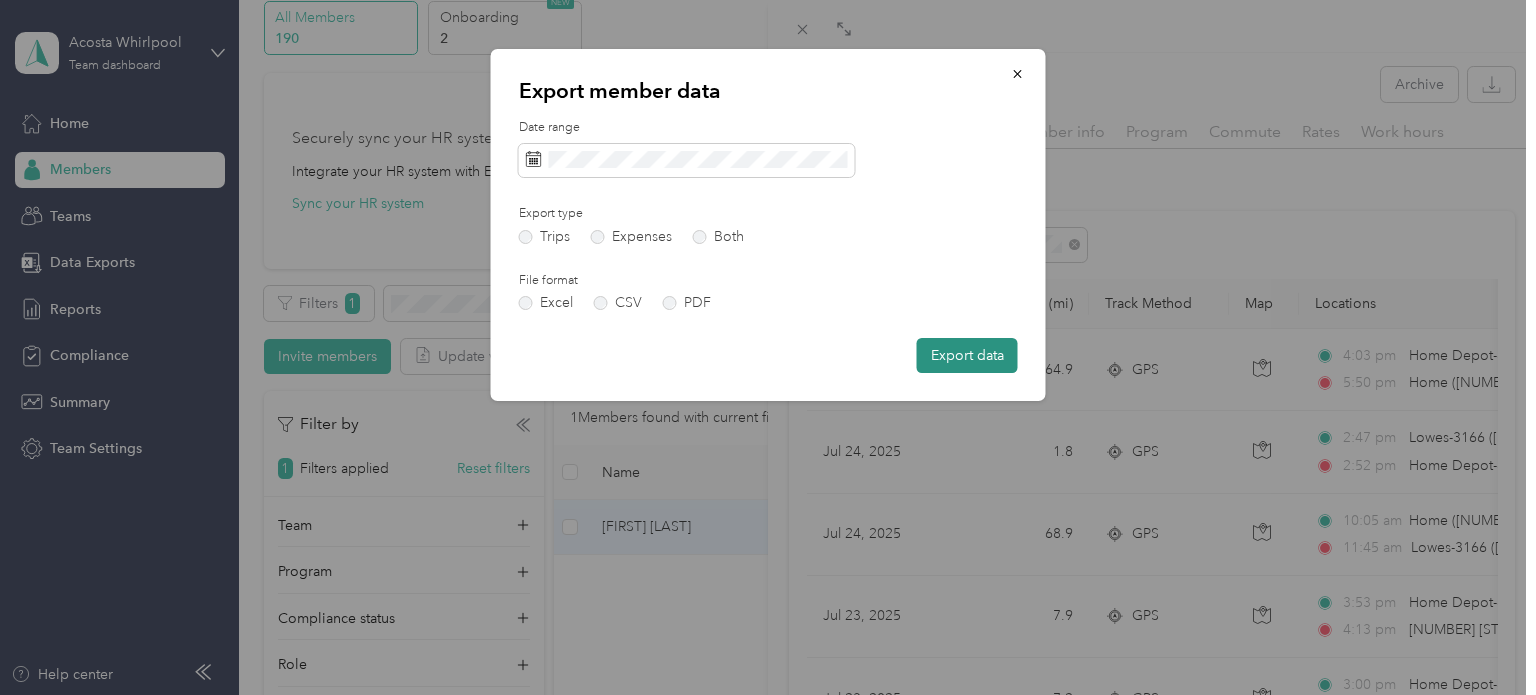 click on "Export data" at bounding box center (967, 355) 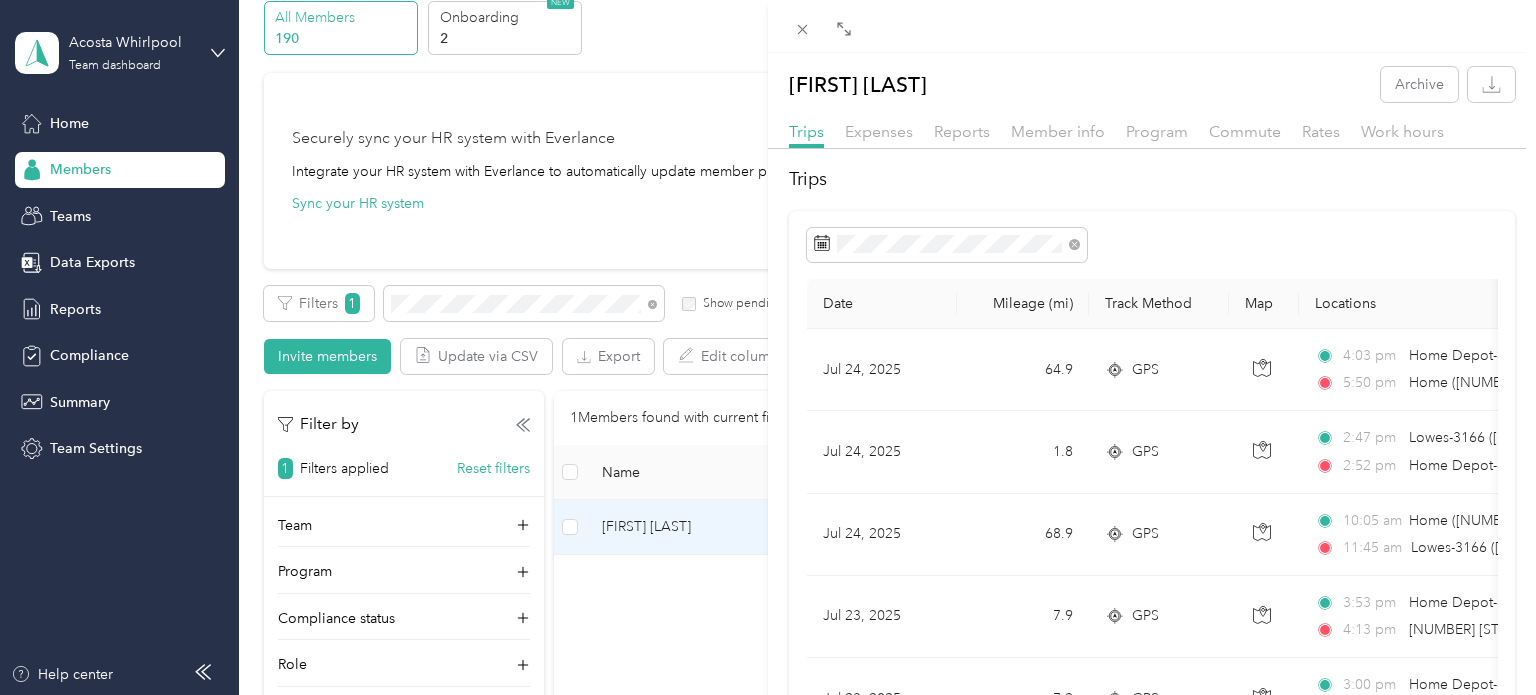 click on "Home Depot-6377 ([NUMBER] [STREET], [CITY], [STATE]) [TIME] Home ([NUMBER] [STREET], [CITY], [STATE], [COUNTRY], [CITY], [STATE]) $[PRICE] Acosta Whirlpool [DATE] [MILEAGE] GPS [TIME] Lowes-3166 ([NUMBER] [STREET], [CITY], [STATE]) [TIME] Home Depot-6377 ([NUMBER] [STREET], [CITY], [STATE]) $[PRICE] Acosta Whirlpool [DATE] [MILEAGE] GPS [TIME] Home ([NUMBER] [STREET], [CITY], [STATE], [COUNTRY], [CITY], [STATE]) [TIME] Lowes-3166 ([NUMBER] [STREET], [CITY], [STATE]) $[PRICE] Acosta Whirlpool [DATE] [MILEAGE] GPS [TIME] Home Depot-6377 ([NUMBER] [STREET], [CITY], [STATE]) [TIME] Home ([NUMBER] [STREET], [CITY], [STATE], [COUNTRY], [CITY], [STATE]) [TIME] Lowes-3166 ([NUMBER] [STREET], [CITY], [STATE]) $[PRICE] Acosta Whirlpool [DATE] [MILEAGE] GPS [TIME] Home Depot-6932 ([NUMBER] [STREET], [CITY], [STATE]) [TIME] [NUMBER] [STREET], [CITY], [STATE] $[PRICE] Acosta Whirlpool [DATE] [MILEAGE] GPS [TIME] Home Depot-6853 ([NUMBER] [STREET], [CITY], [STATE]) [TIME] $[PRICE] Acosta Whirlpool [DATE] [MILEAGE] GPS" at bounding box center [768, 347] 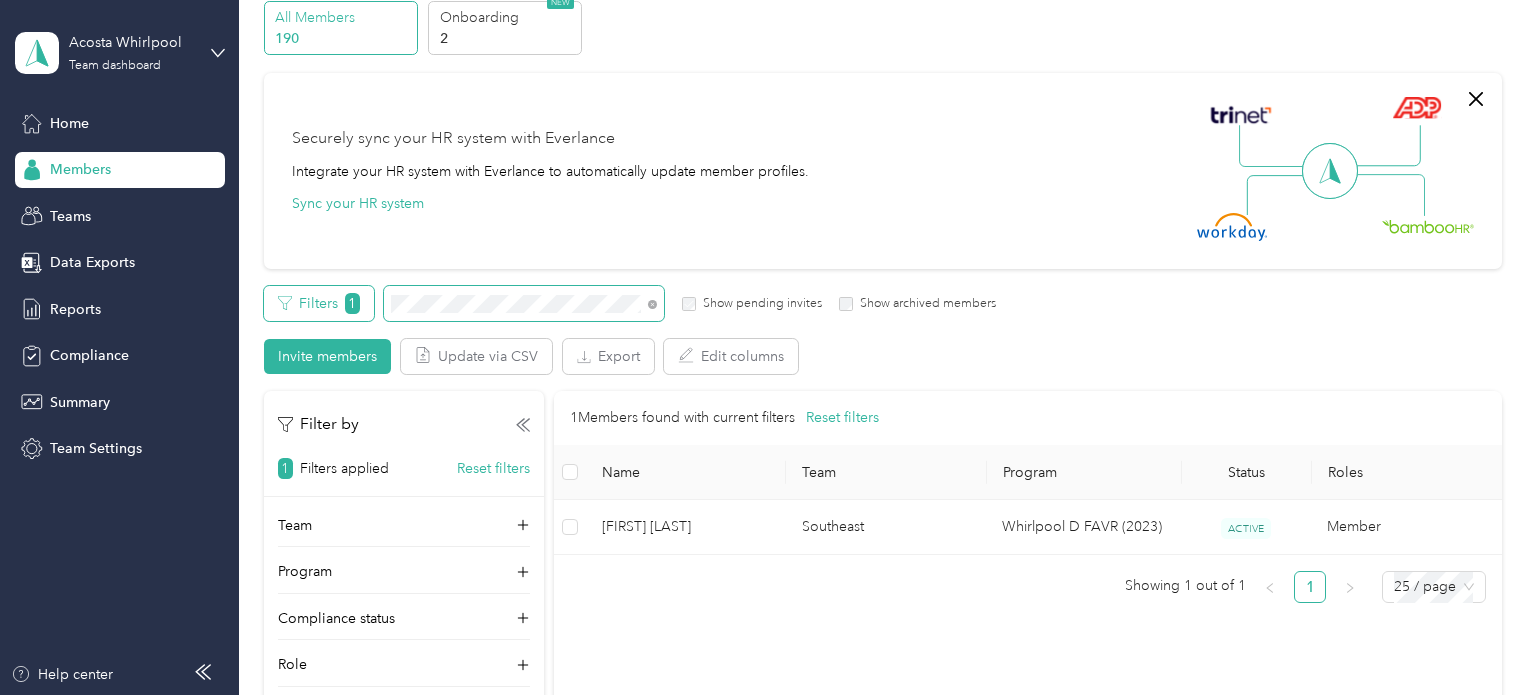 drag, startPoint x: 568, startPoint y: 304, endPoint x: 356, endPoint y: 296, distance: 212.1509 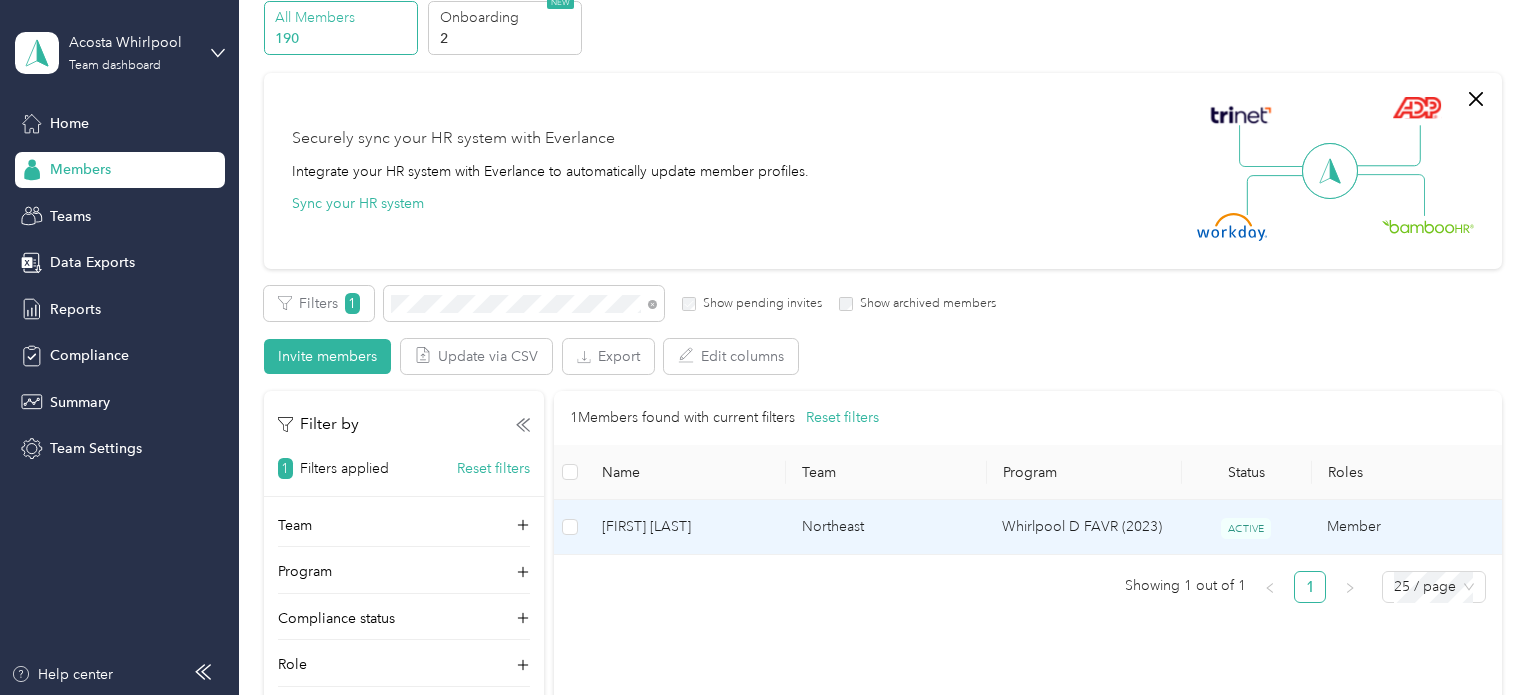 click on "[FIRST] [LAST]" at bounding box center [686, 527] 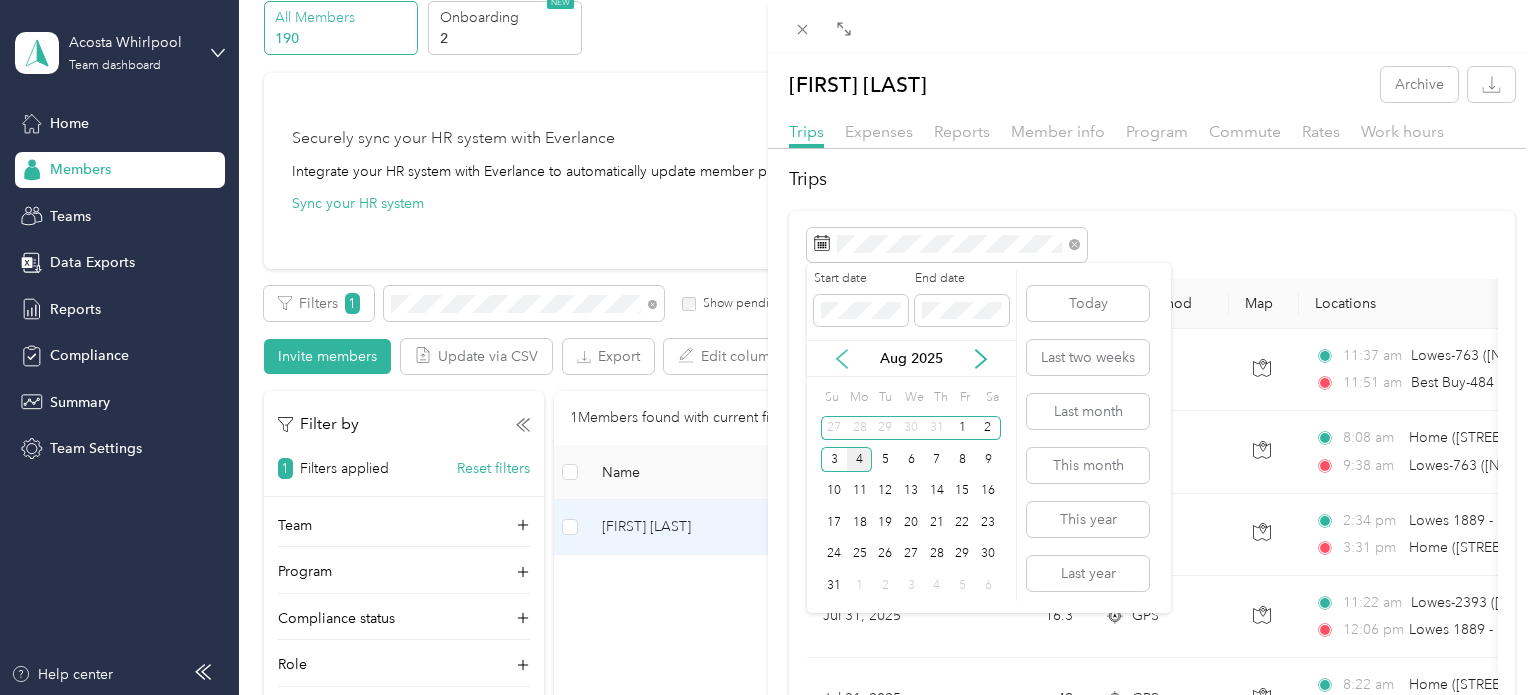 click 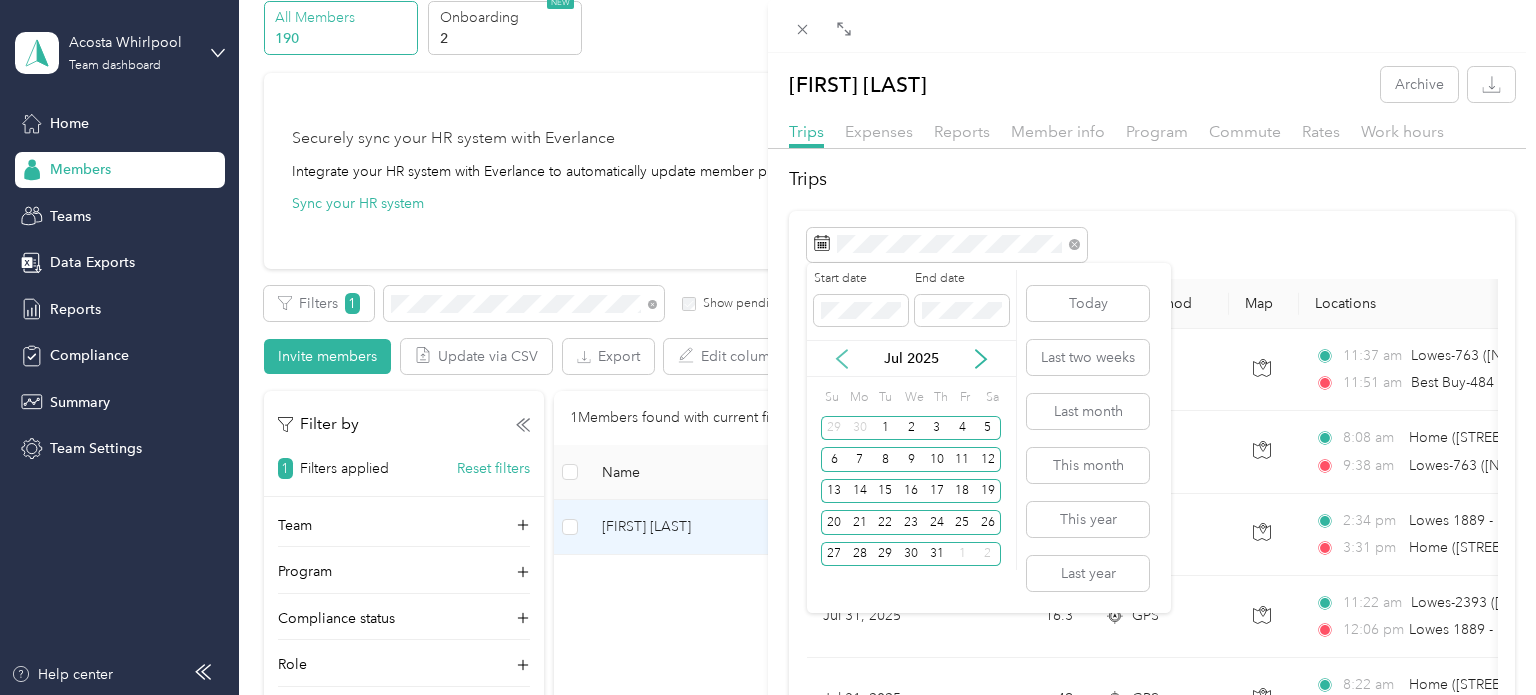click 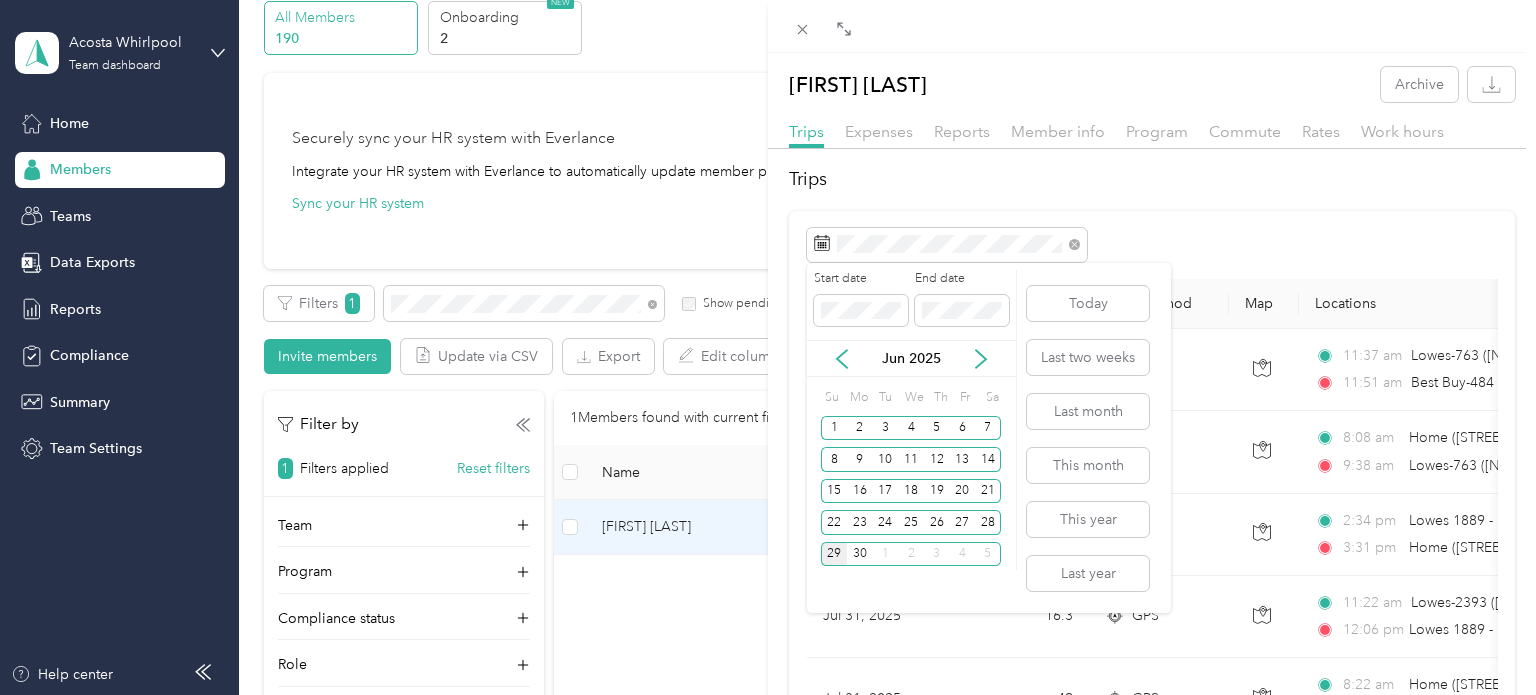 click on "29" at bounding box center (834, 554) 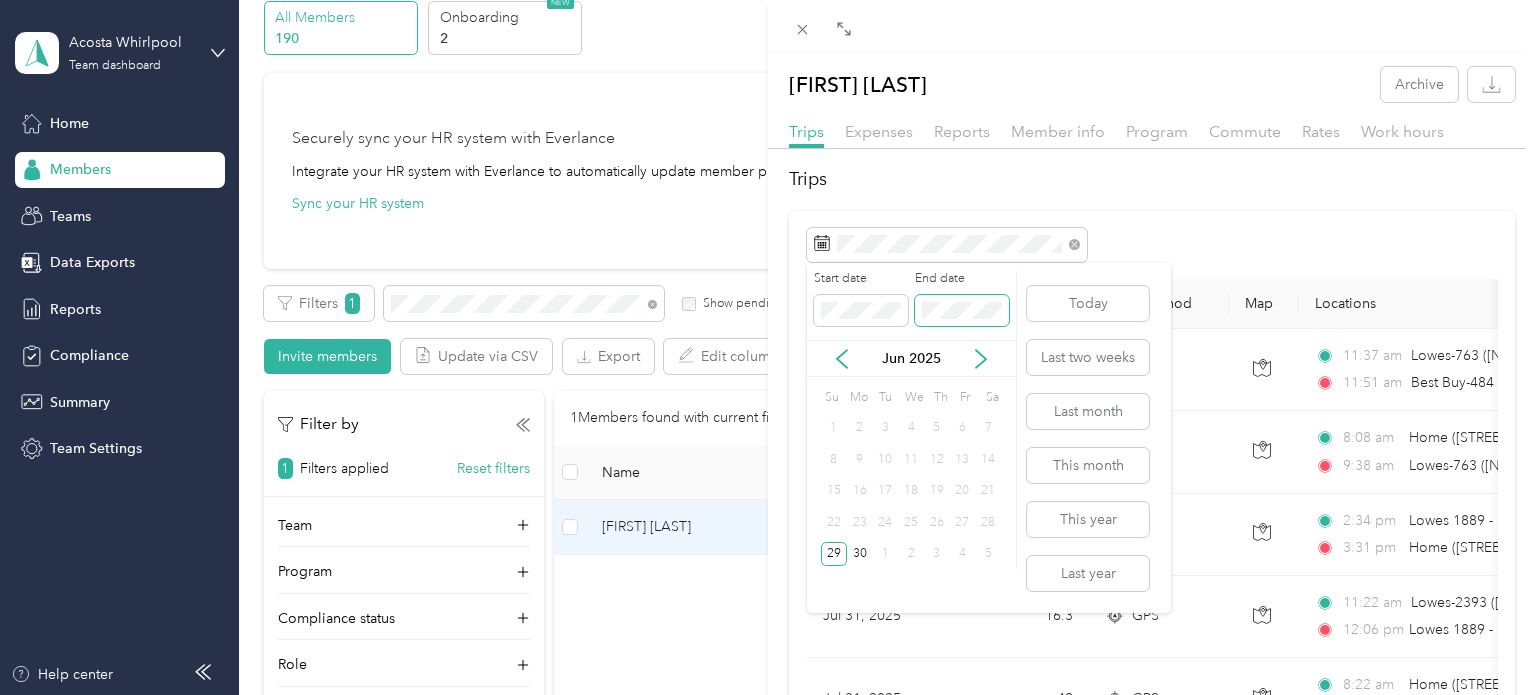 click at bounding box center (962, 311) 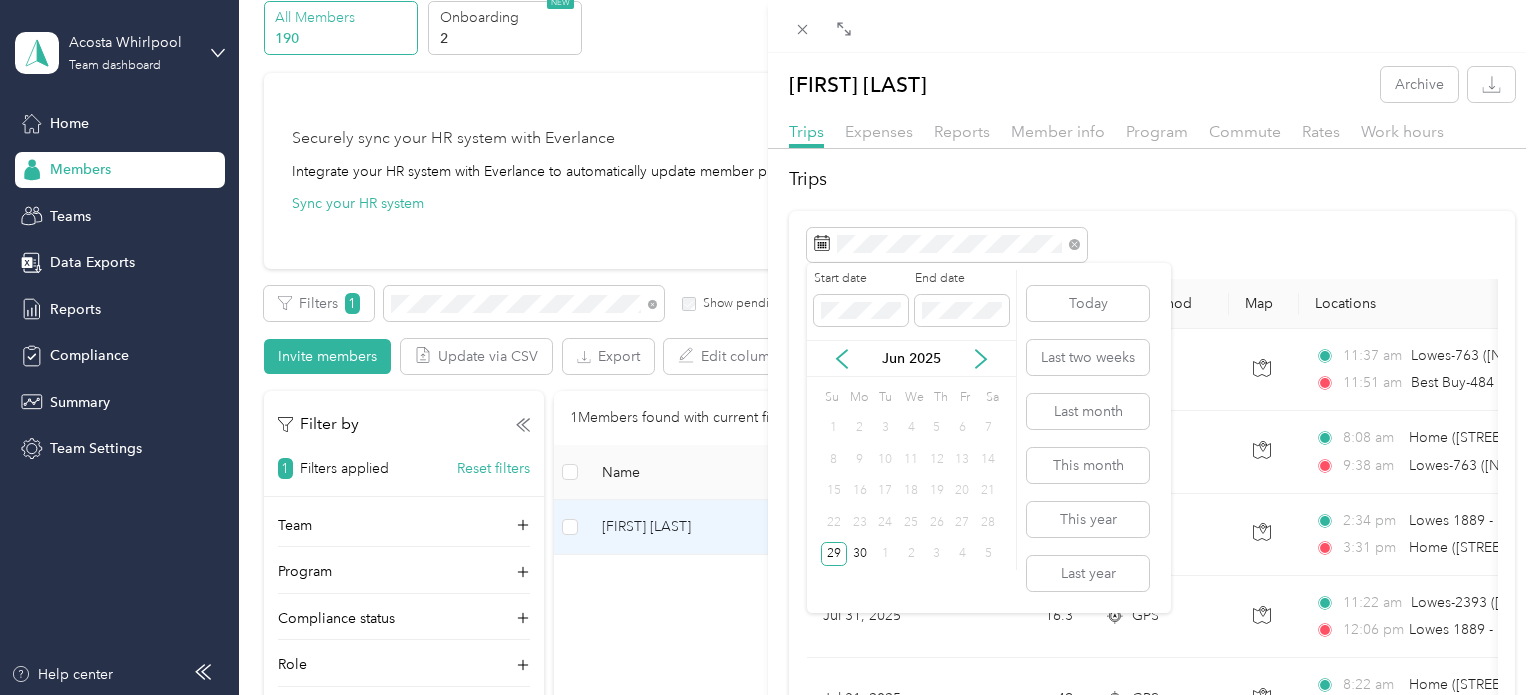 click on "Jun 2025" at bounding box center [911, 358] 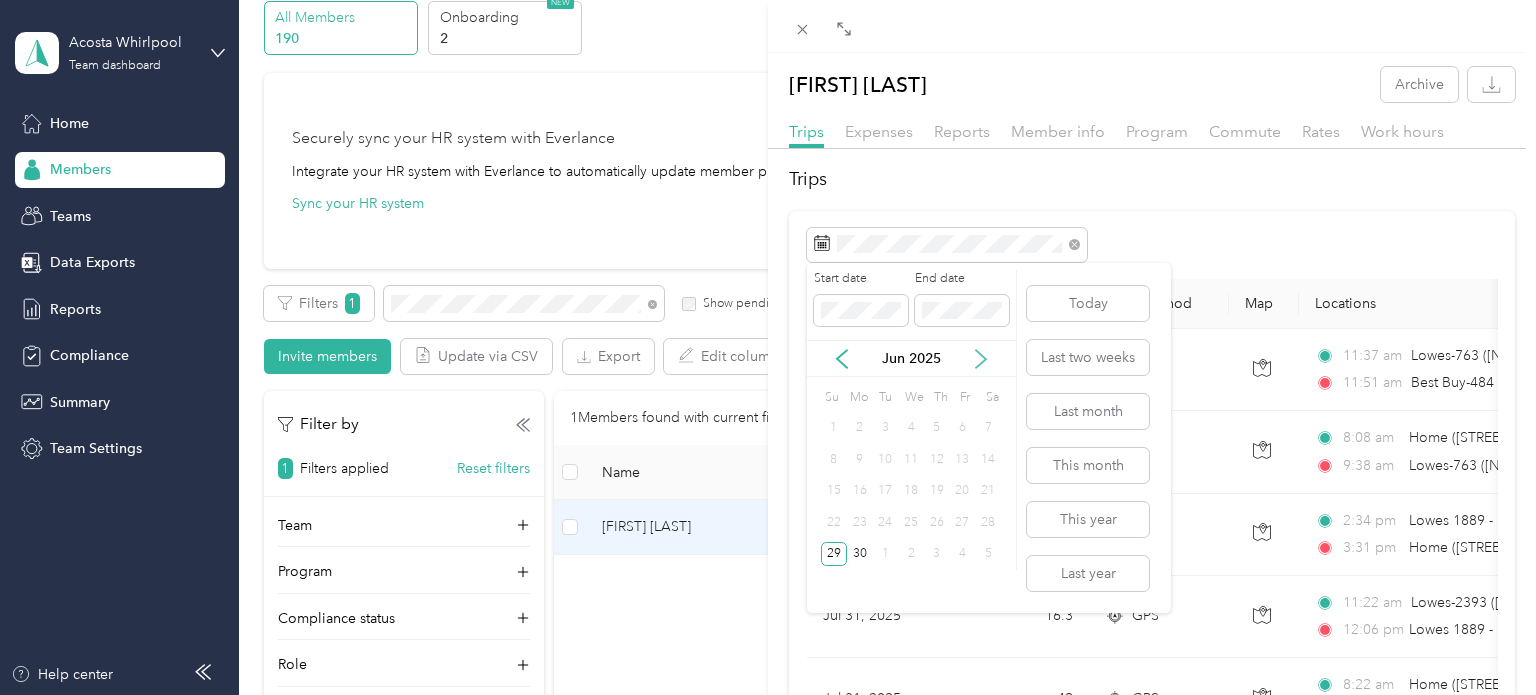 click 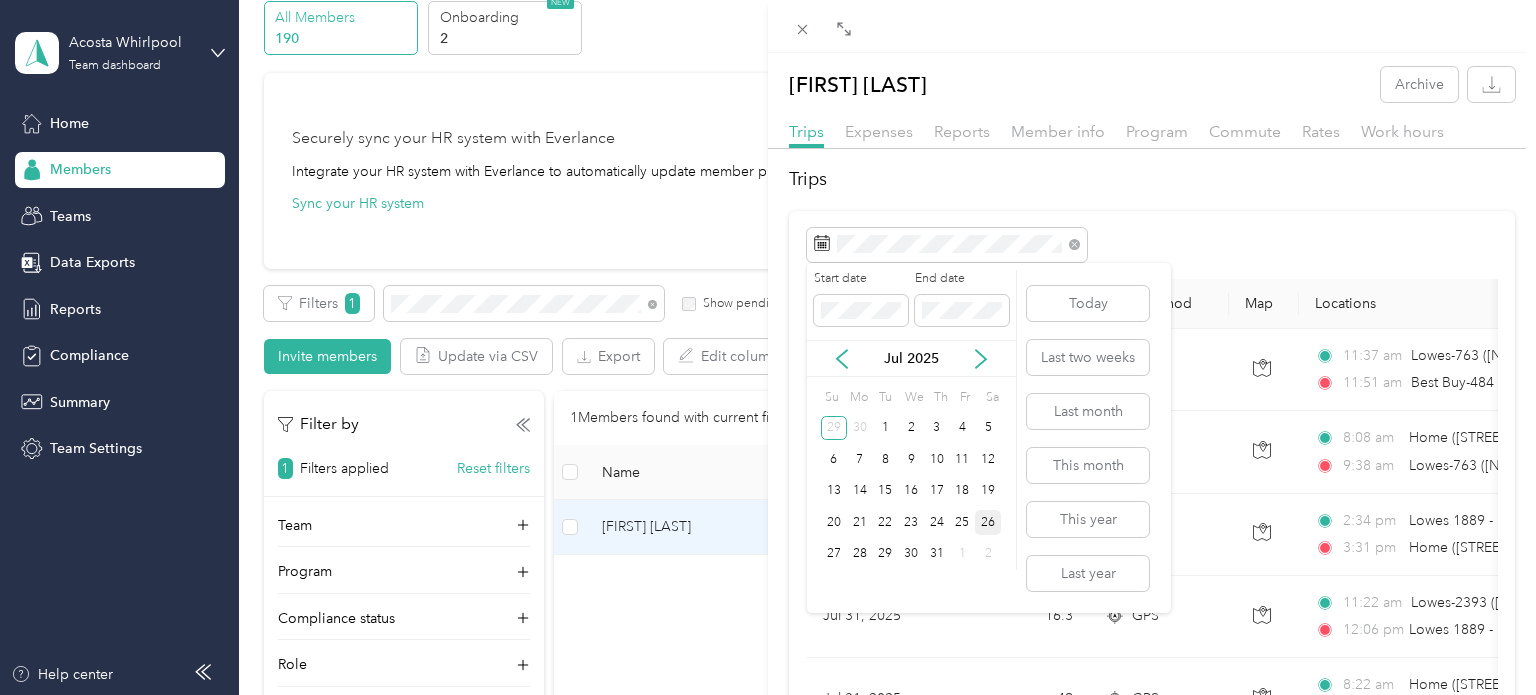 click on "26" at bounding box center [988, 522] 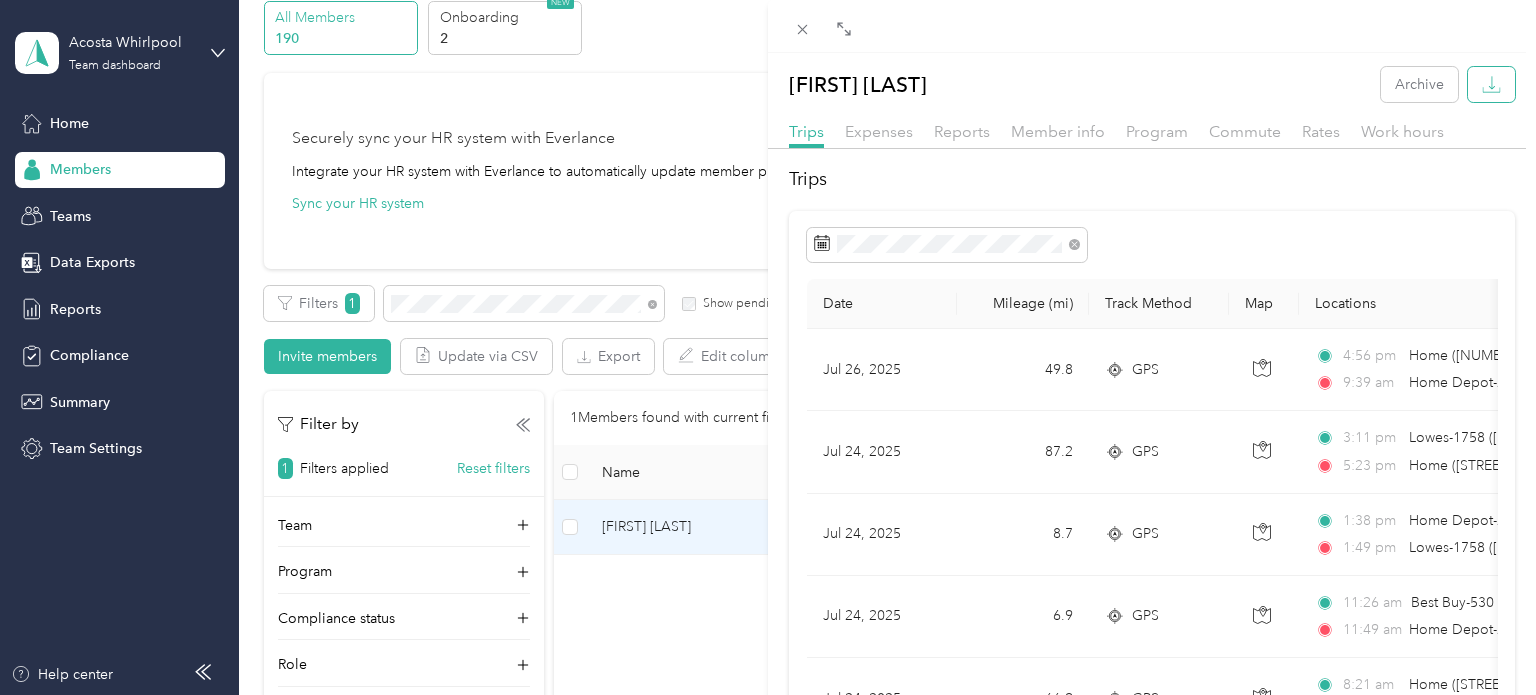 click 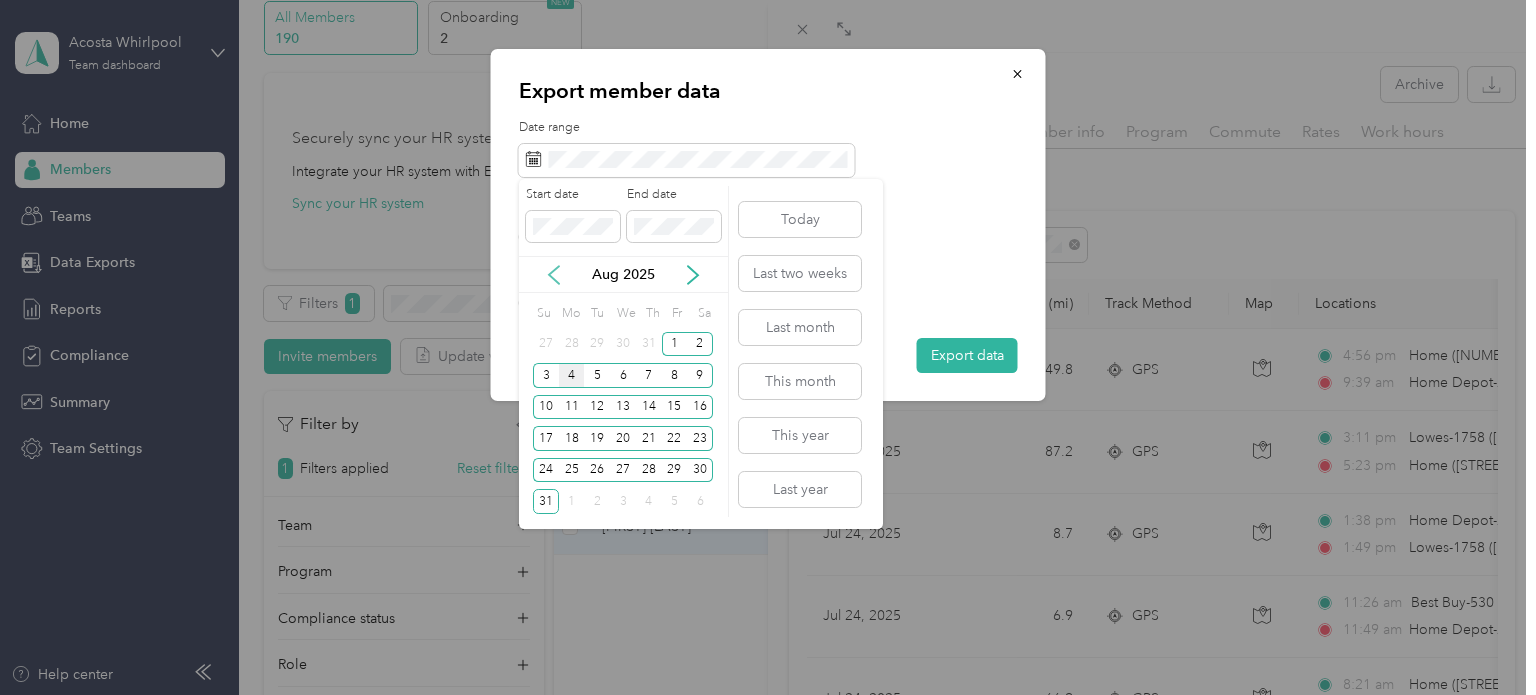 click 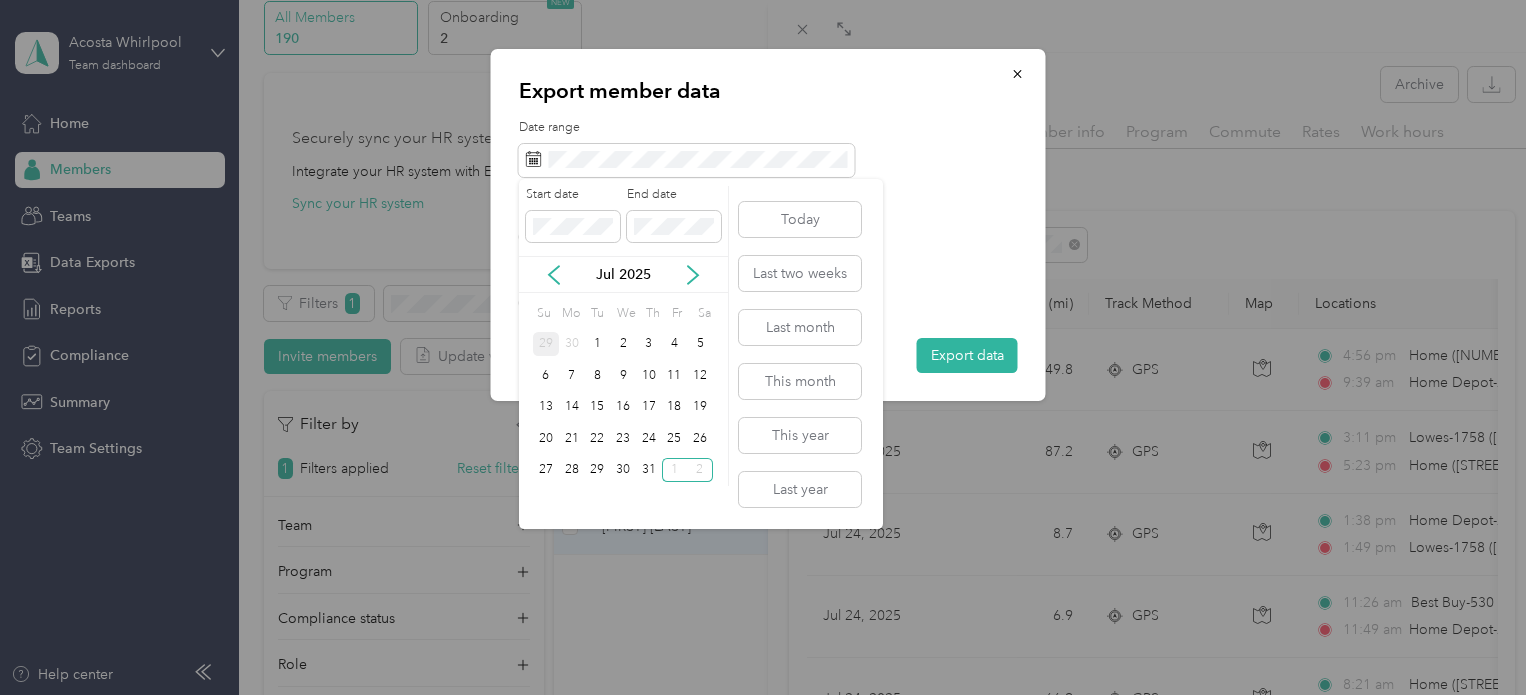 click on "29" at bounding box center [546, 344] 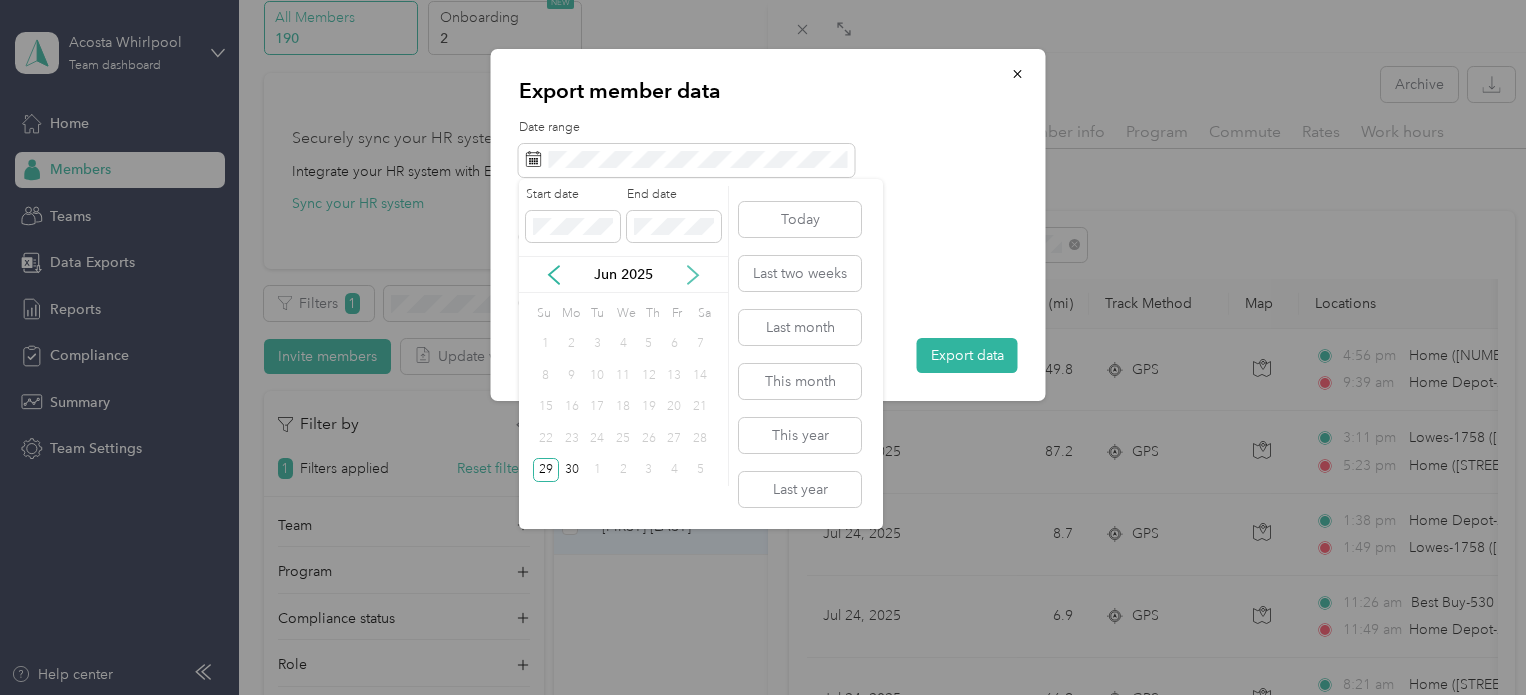 click 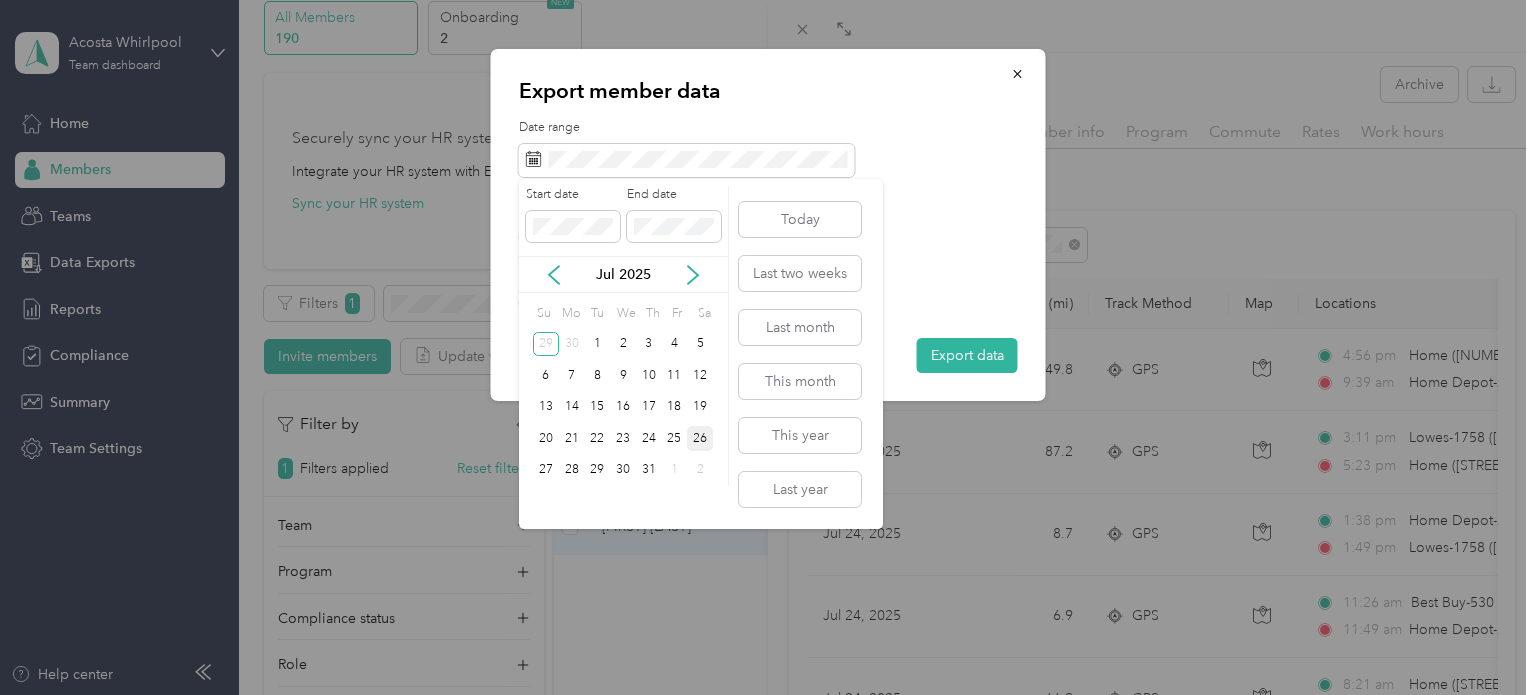 click on "26" at bounding box center (700, 438) 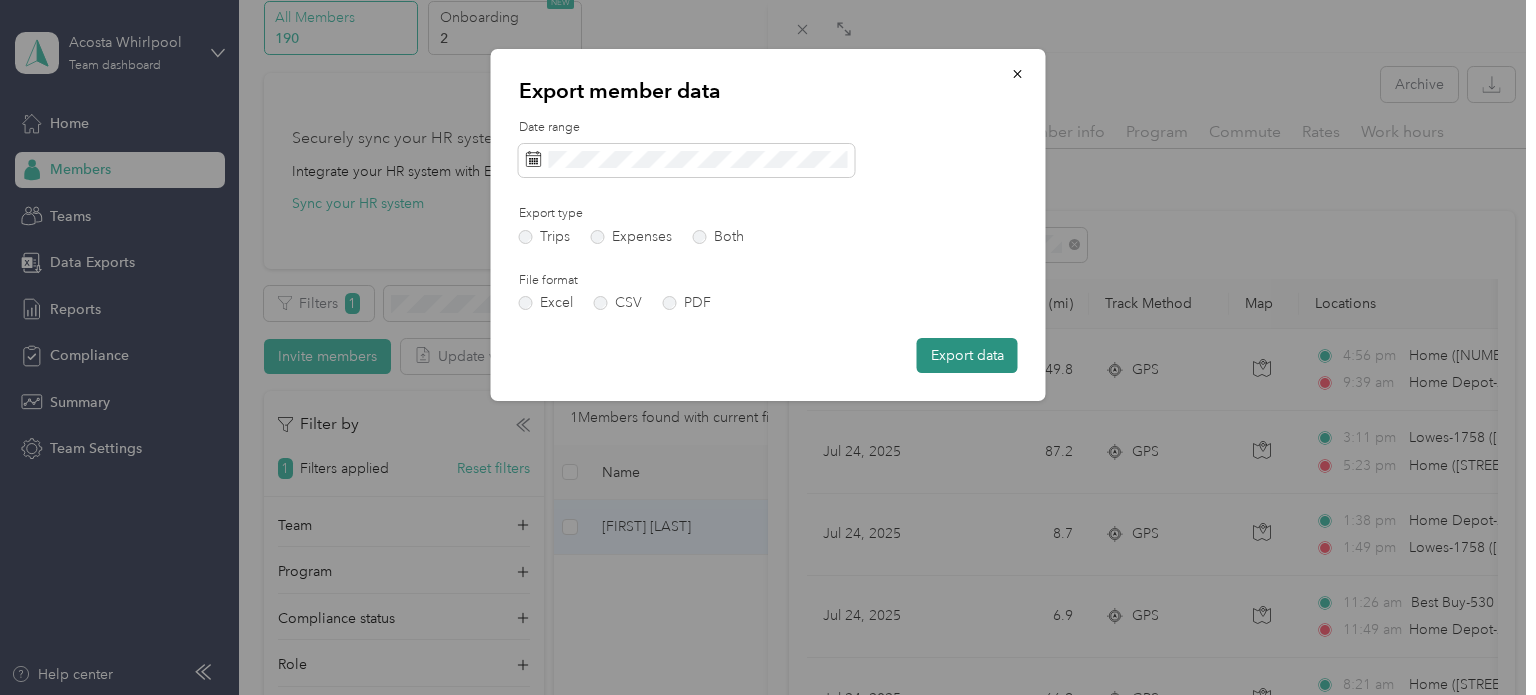 click on "Export data" at bounding box center [967, 355] 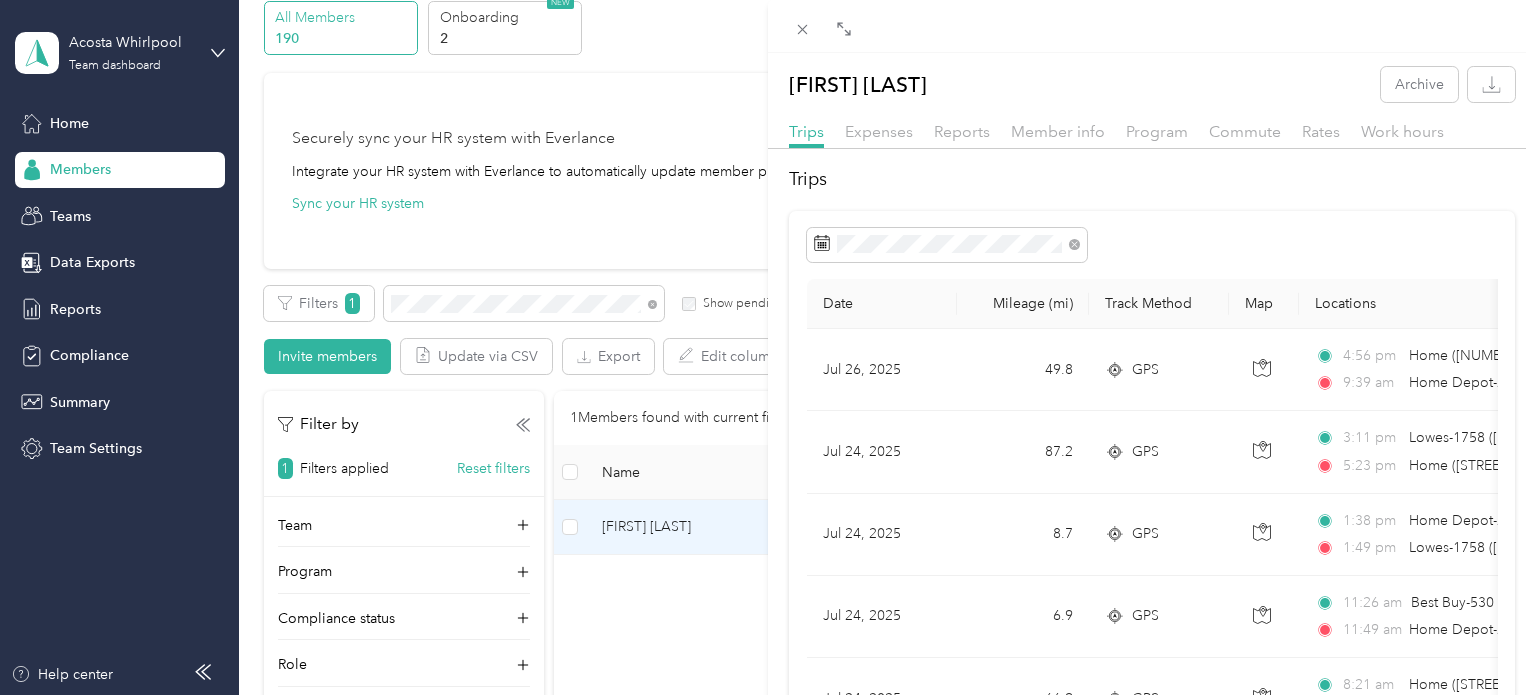 click on "Home ([NUMBER] [STREET], [CITY], [STATE]) [TIME] Home Depot-2602 ([NUMBER] [STREET], [CITY], [STATE]) $[PRICE] Acosta Whirlpool [DATE] [MILEAGE] GPS [TIME] Lowes-1758 ([NUMBER] [STREET], [CITY], [STATE]) [TIME] Home ([STREET], [CITY], [STATE]) $[PRICE] Acosta Whirlpool [DATE] [MILEAGE] GPS [TIME] Home Depot-2650 ([NUMBER] [STREET], [CITY], [STATE]) [TIME] Lowes-1758 ([NUMBER] [STREET], [CITY], [STATE]) $[PRICE] Acosta Whirlpool [DATE] [MILEAGE] GPS [TIME] Best Buy-530 ([NUMBER] [STREET], [CITY], [STATE]) [TIME] Home Depot-2650 ([NUMBER] [STREET], [CITY], [STATE]) $[PRICE] Acosta Whirlpool [DATE] [MILEAGE] GPS [TIME] Home ([STREET], [CITY], [STATE]) [TIME] $[PRICE] Acosta Whirlpool [MILEAGE]" at bounding box center [768, 347] 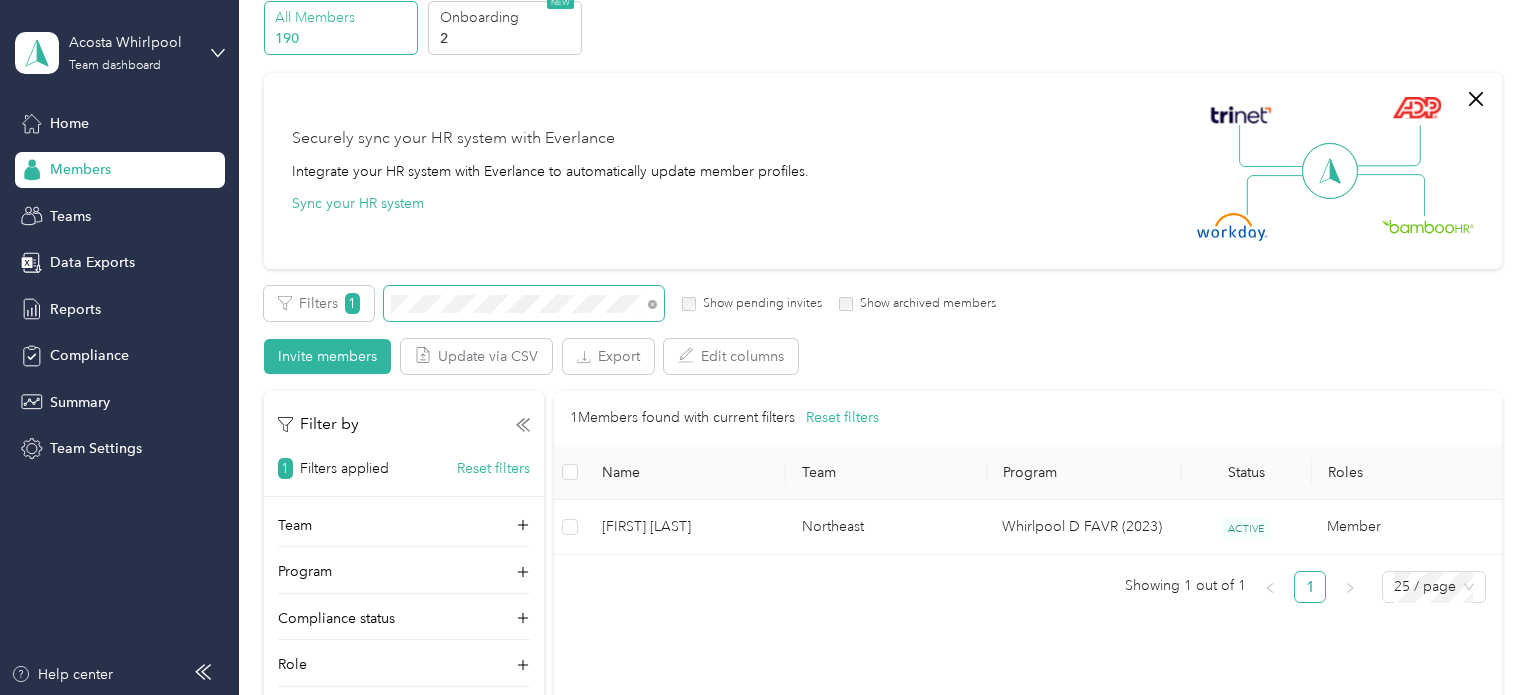 click at bounding box center (652, 303) 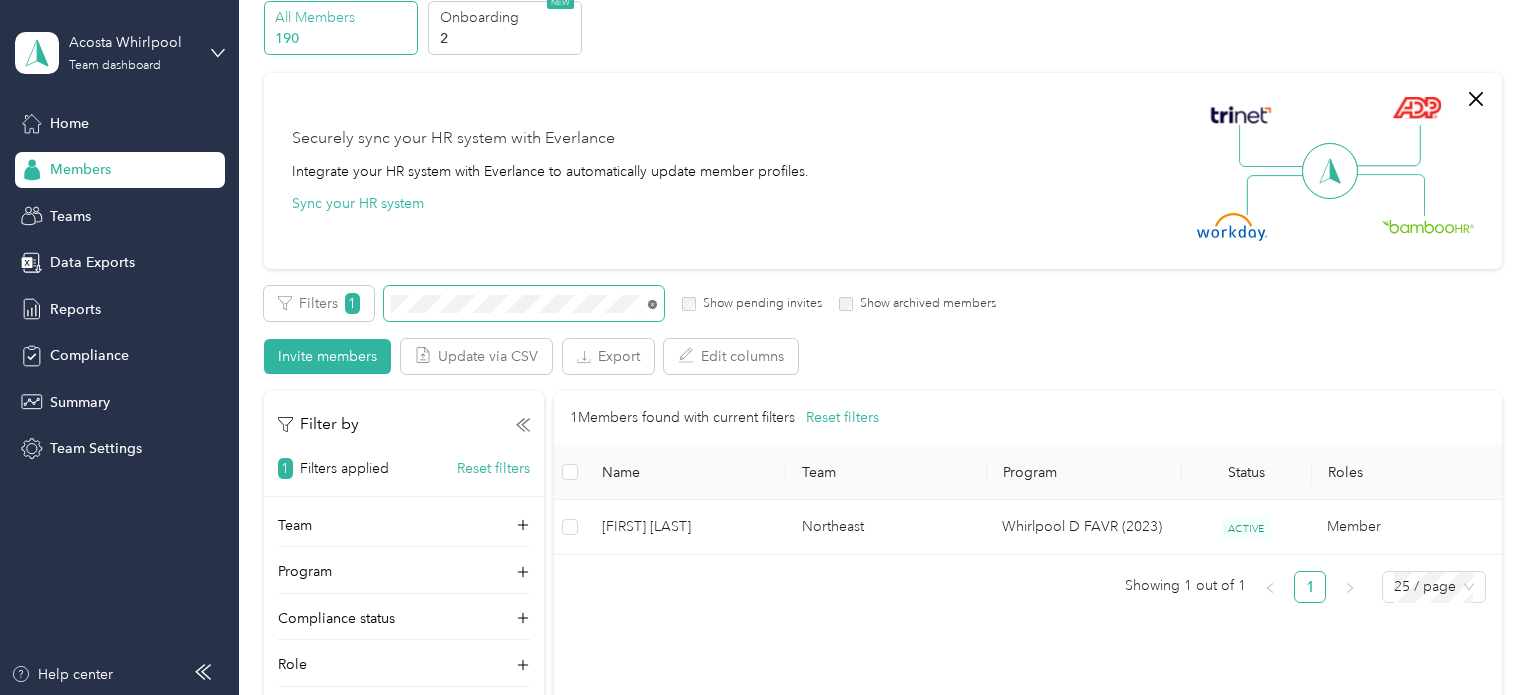 click 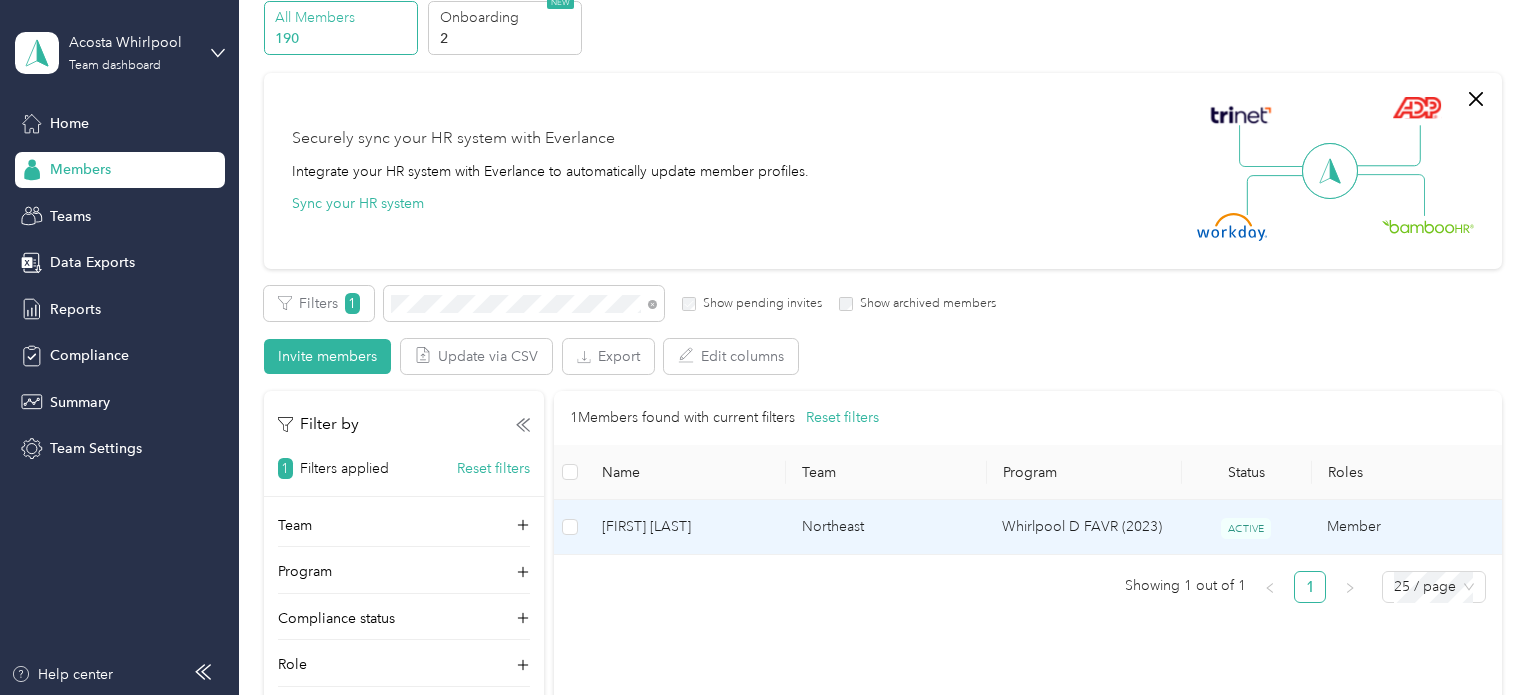 click on "[FIRST] [LAST]" at bounding box center (686, 527) 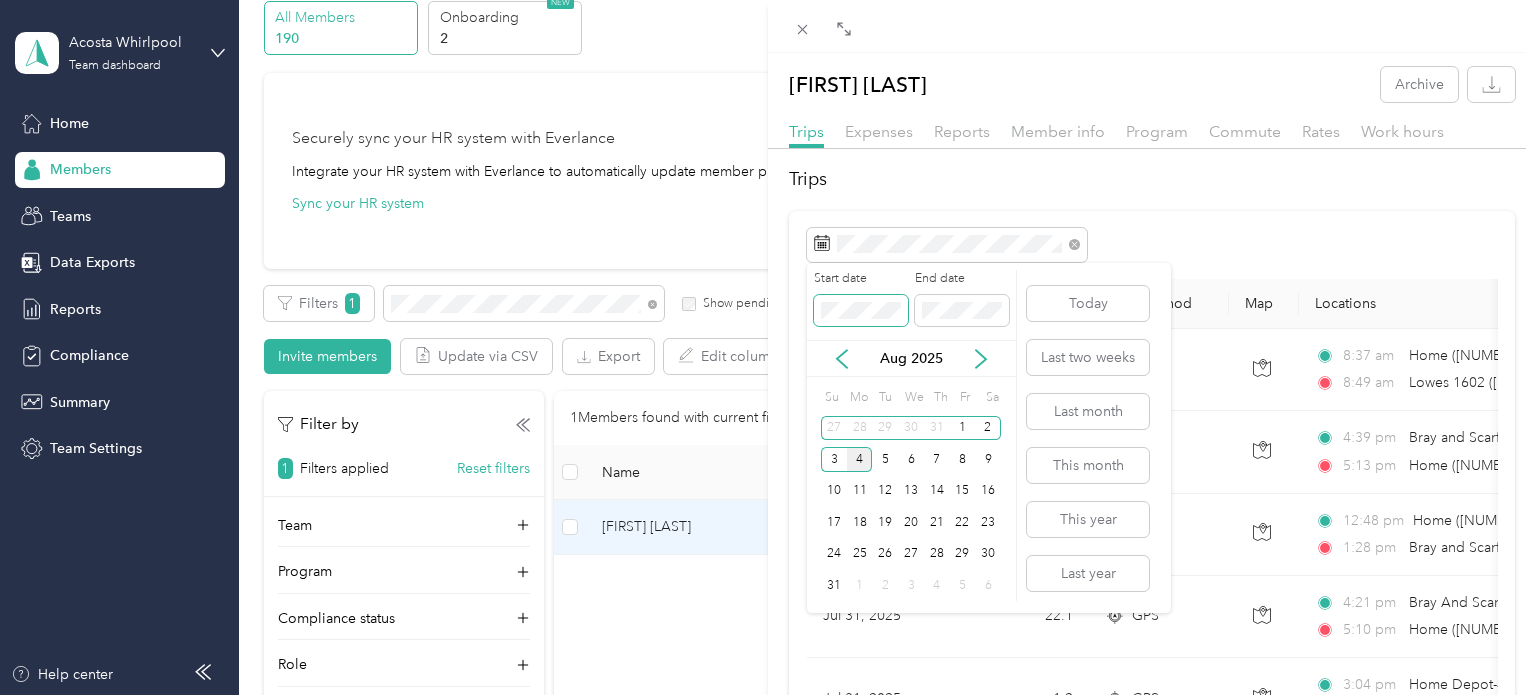 click at bounding box center [861, 311] 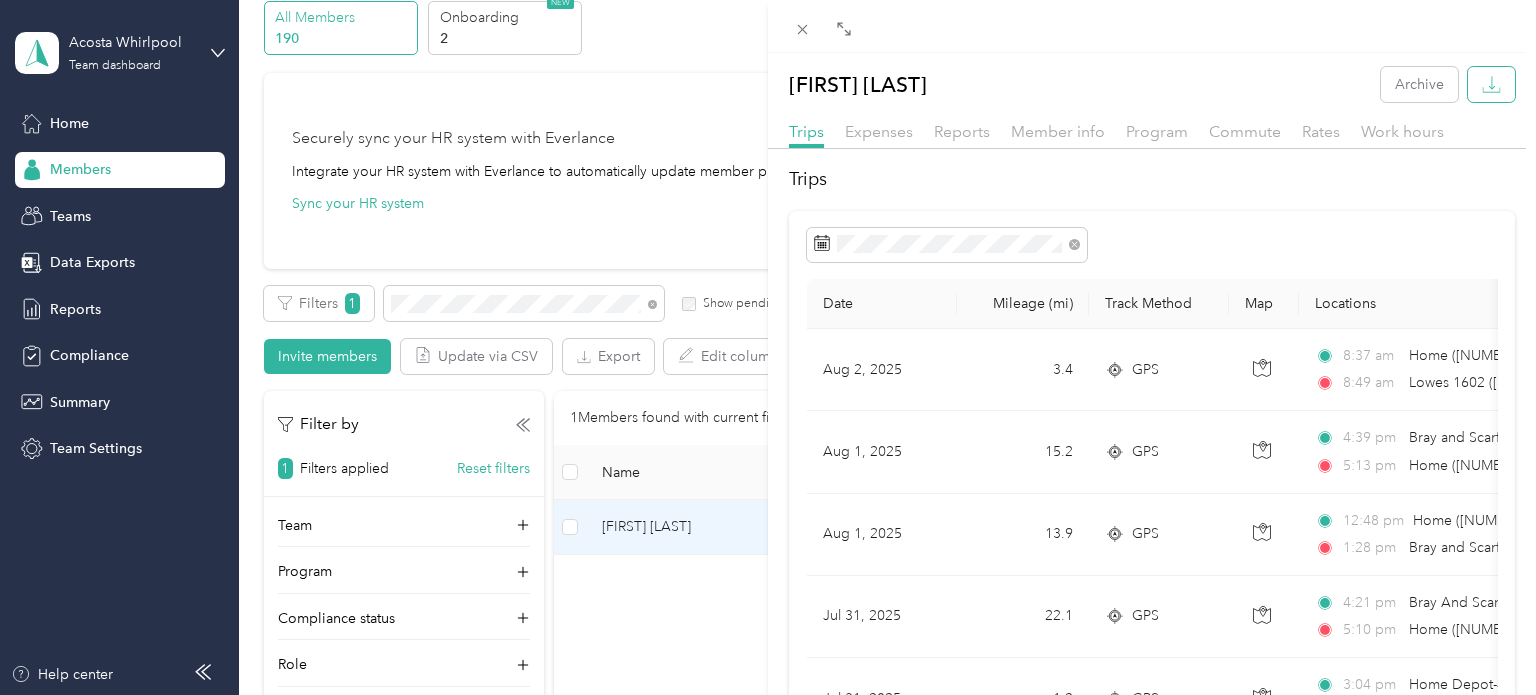 click 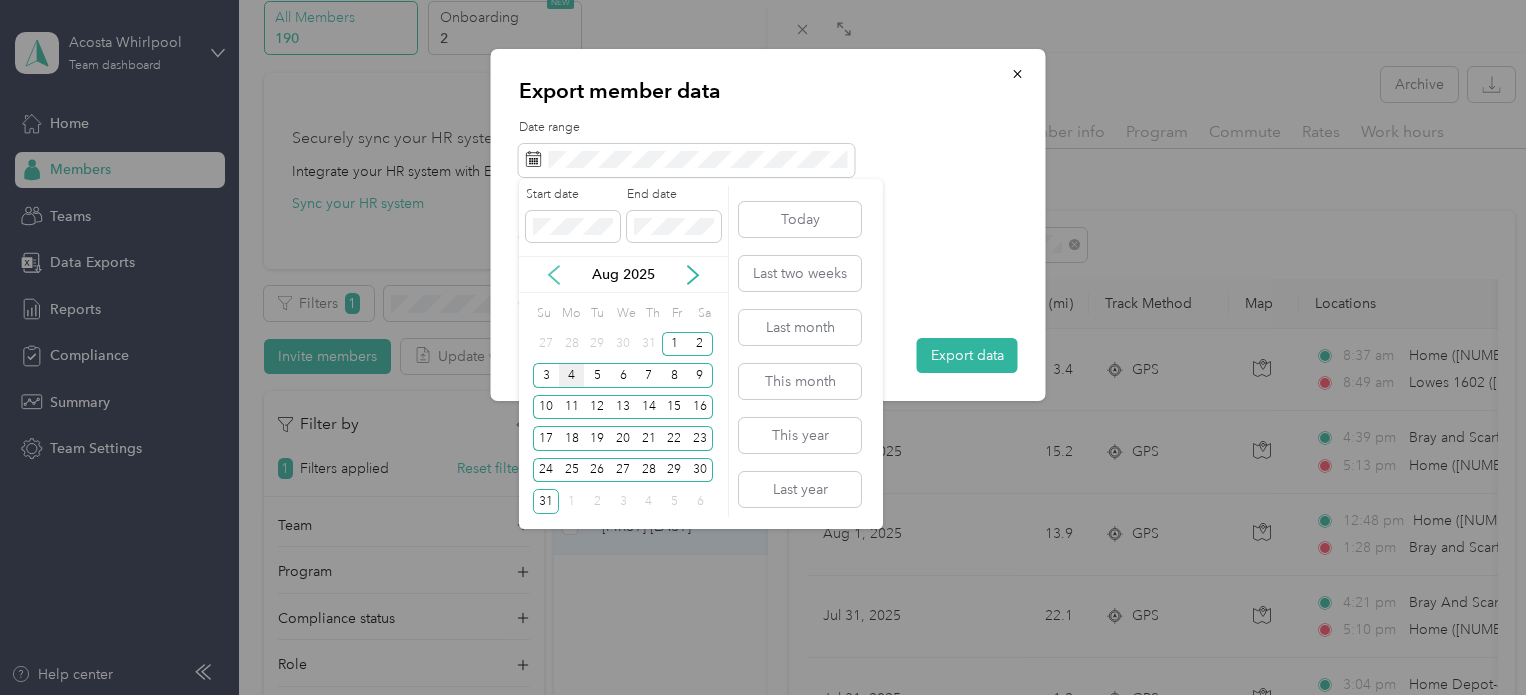 click 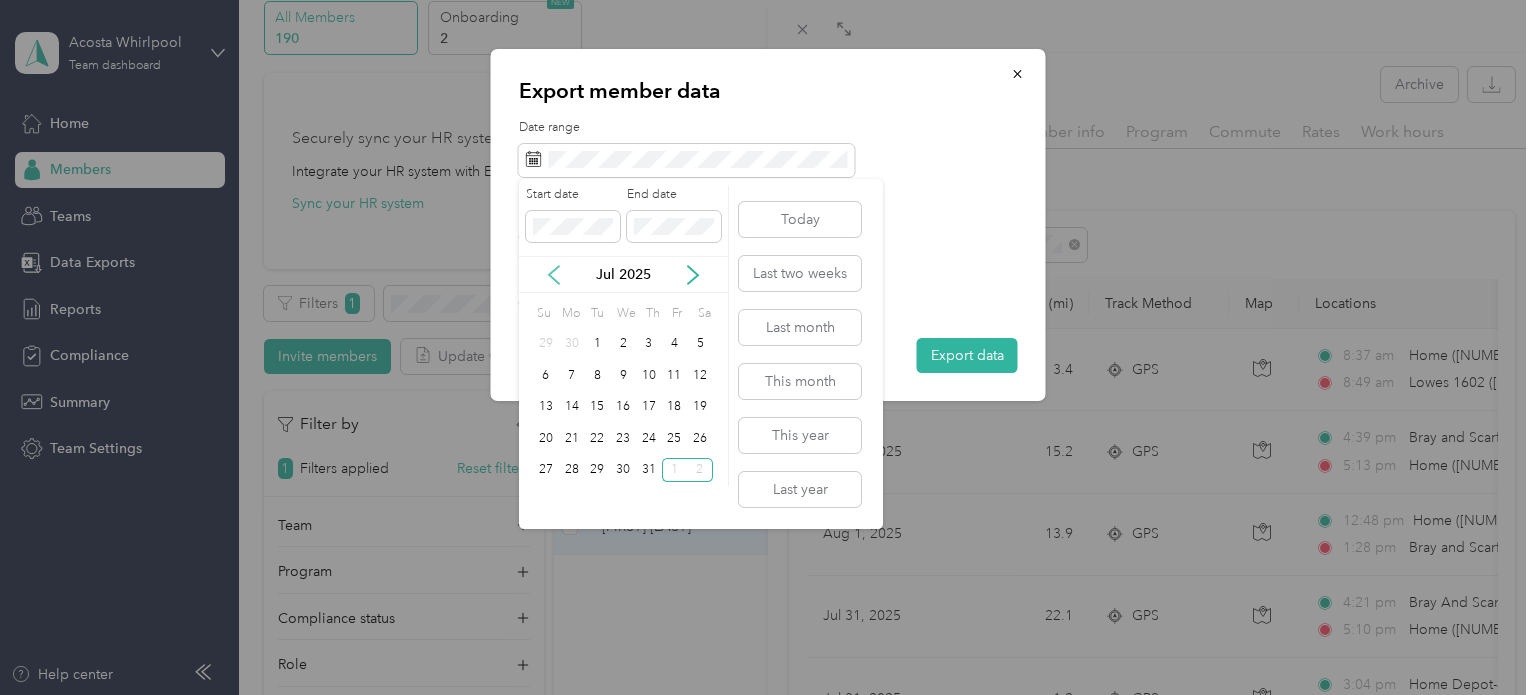 click 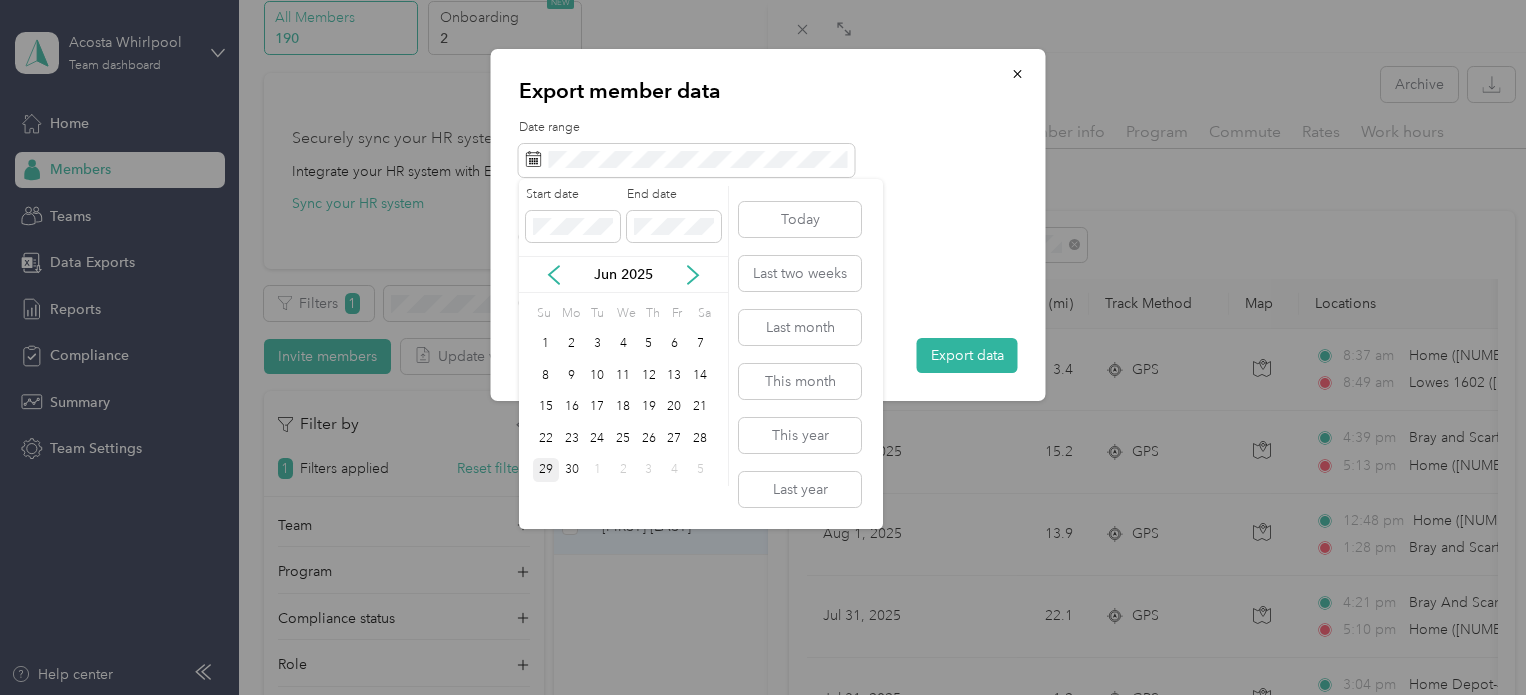 click on "29" at bounding box center (546, 470) 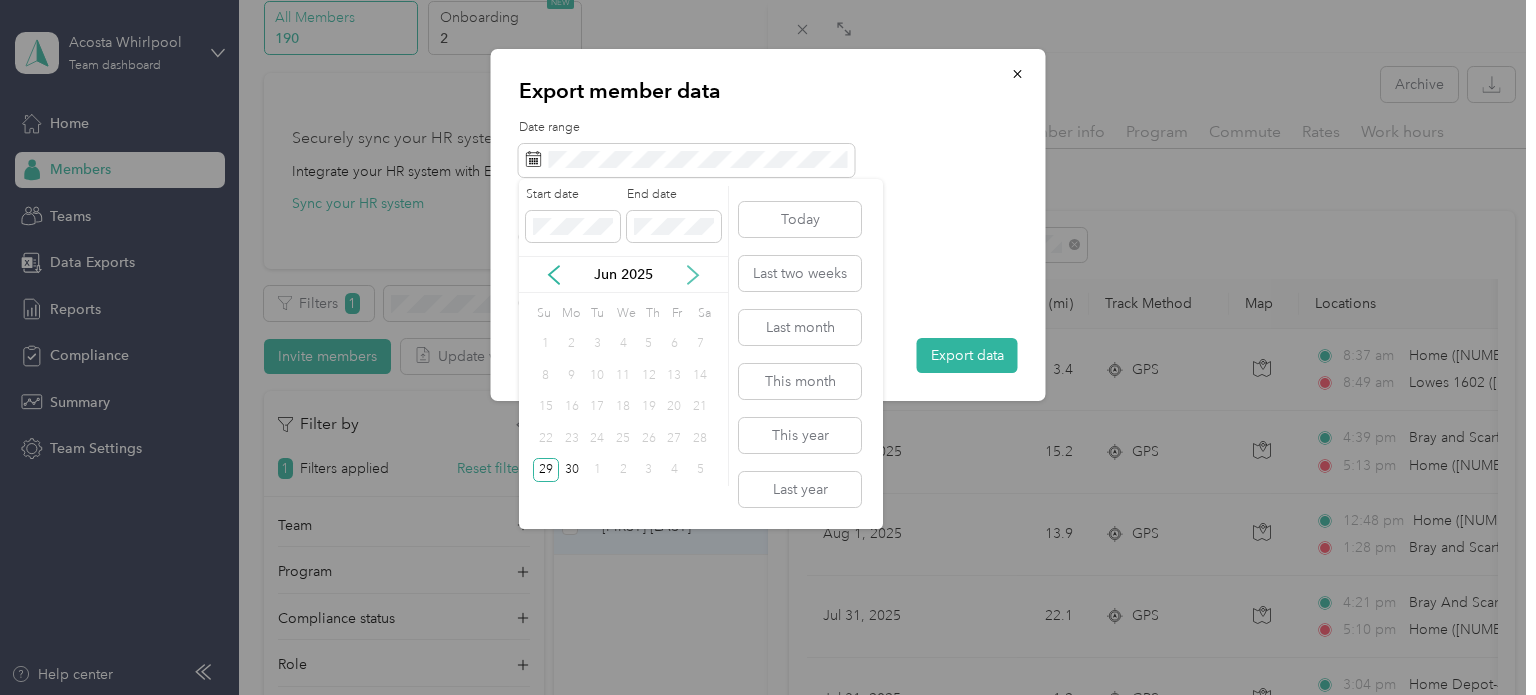 click 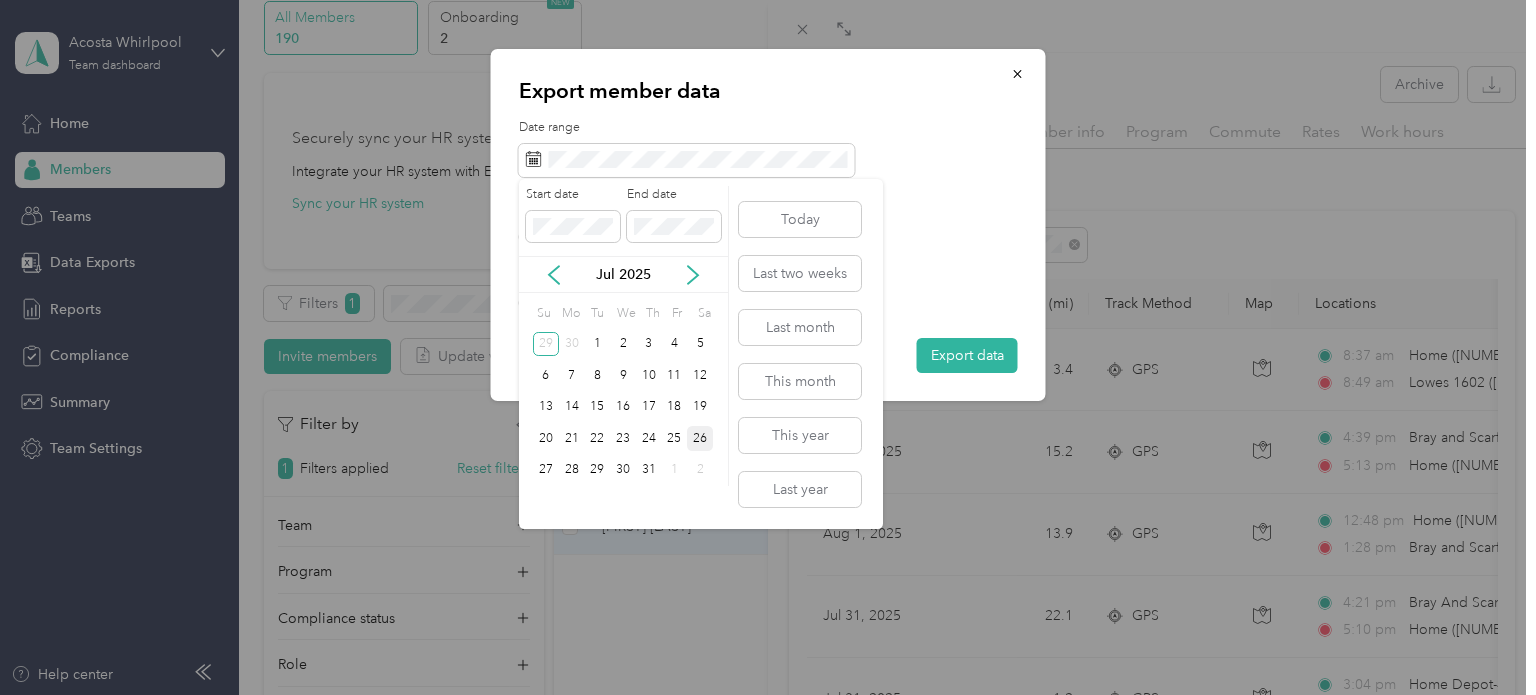 click on "26" at bounding box center [700, 438] 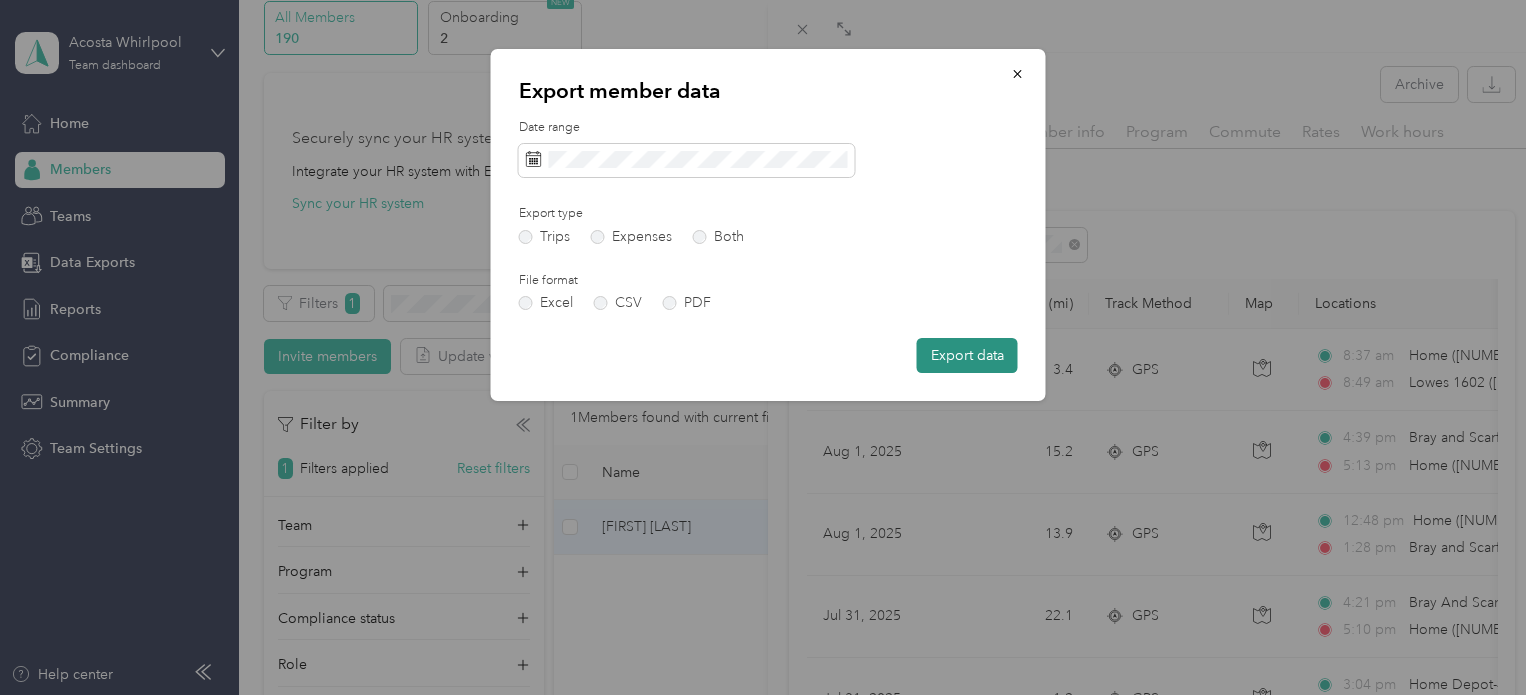 click on "Export data" at bounding box center [967, 355] 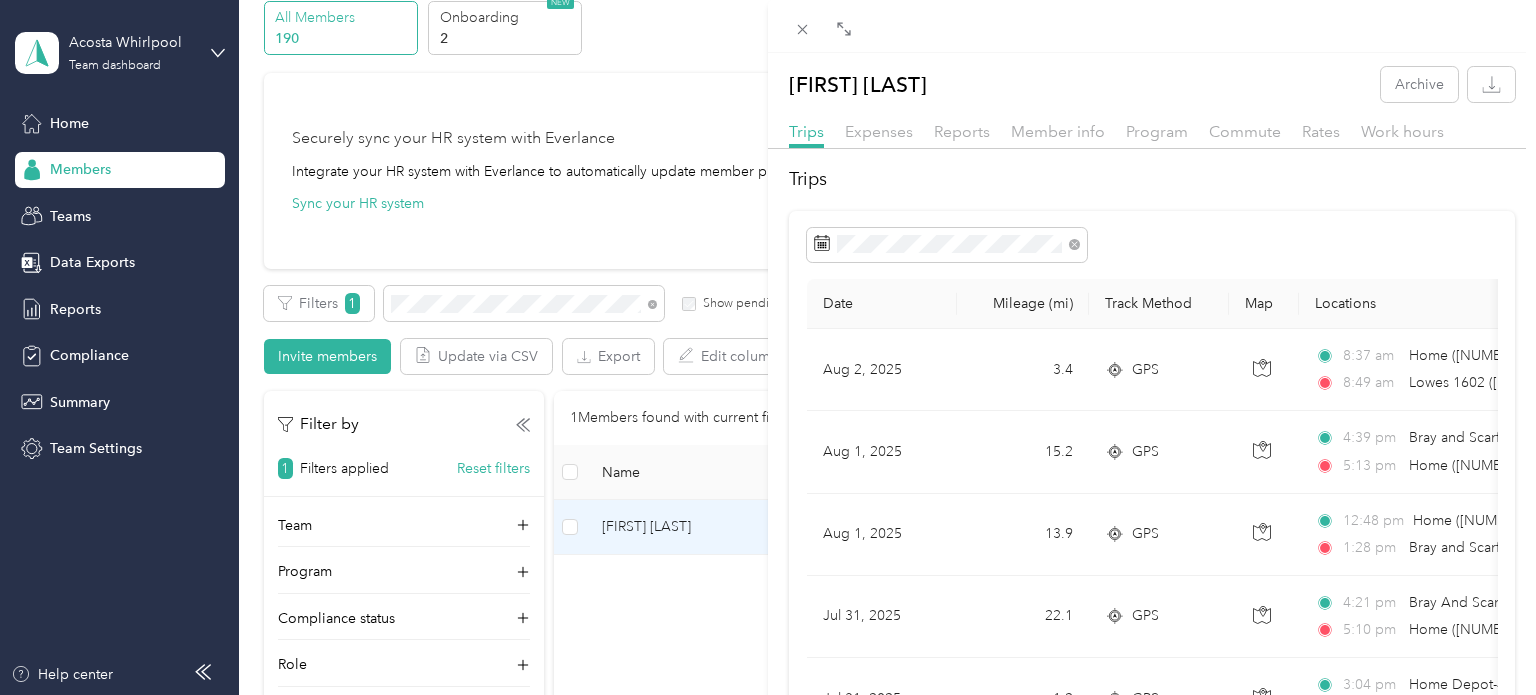 click on "[FIRST] [LAST] Archive Trips Expenses Reports Member info Program Commute Rates Work hours Trips Date Mileage (mi) Track Method Map Locations Mileage value Purpose               [DATE] [NUMBER] GPS [TIME] Home  ([NUMBER] [STREET], [CITY], [STATE]) [TIME] Lowes 1602 ([NUMBER] [STREET], [CITY], [STATE]) [PRICE] Acosta Whirlpool [DATE] [NUMBER] GPS [TIME] [BUSINESS_NAME] ([NUMBER] [STREET], [CITY], [STATE]) [TIME] Home  ([NUMBER] [STREET], [CITY], [STATE]) [PRICE] Acosta Whirlpool [DATE] [NUMBER] GPS [TIME] Home  ([NUMBER] [STREET], [CITY], [STATE]) [TIME] [BUSINESS_NAME] ([NUMBER] [STREET], [CITY], [STATE]) [PRICE] Acosta Whirlpool [DATE] [NUMBER] GPS [TIME] [BUSINESS_NAME] And Scarff-FF ([NUMBER] [STREET], [CITY], [STATE]) [TIME] Home  ([NUMBER] [STREET], [CITY], [STATE]) [PRICE] Acosta Whirlpool [DATE] [NUMBER] GPS [TIME] Home  ([NUMBER] [STREET], [CITY], [STATE]) [PRICE] Acosta Whirlpool [DATE] [NUMBER] GPS [TIME] Home Depot-4601 ([NUMBER] [STREET], [CITY], [STATE]) [TIME] [BUSINESS_NAME] And Scarff-FF ([NUMBER] [STREET], [CITY], [STATE]) [NUMBER]" at bounding box center [768, 347] 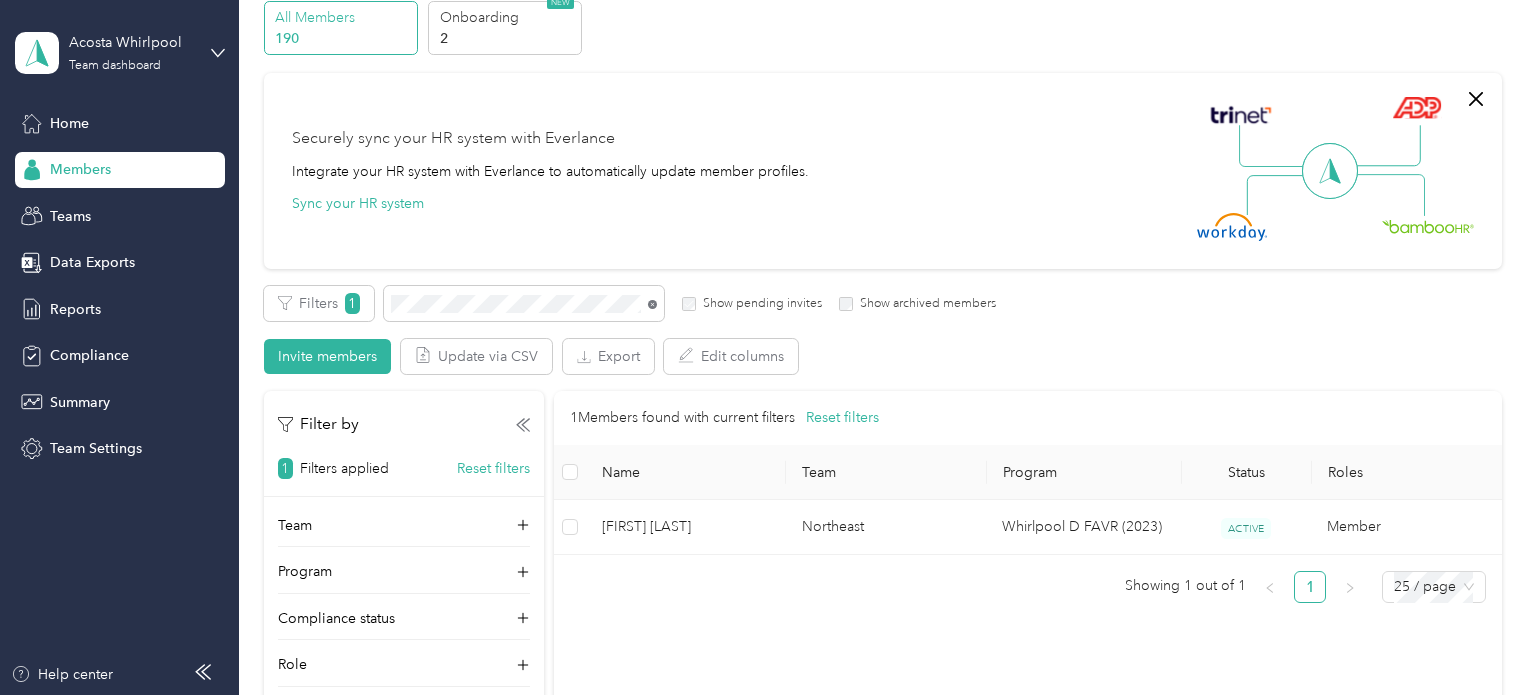 click 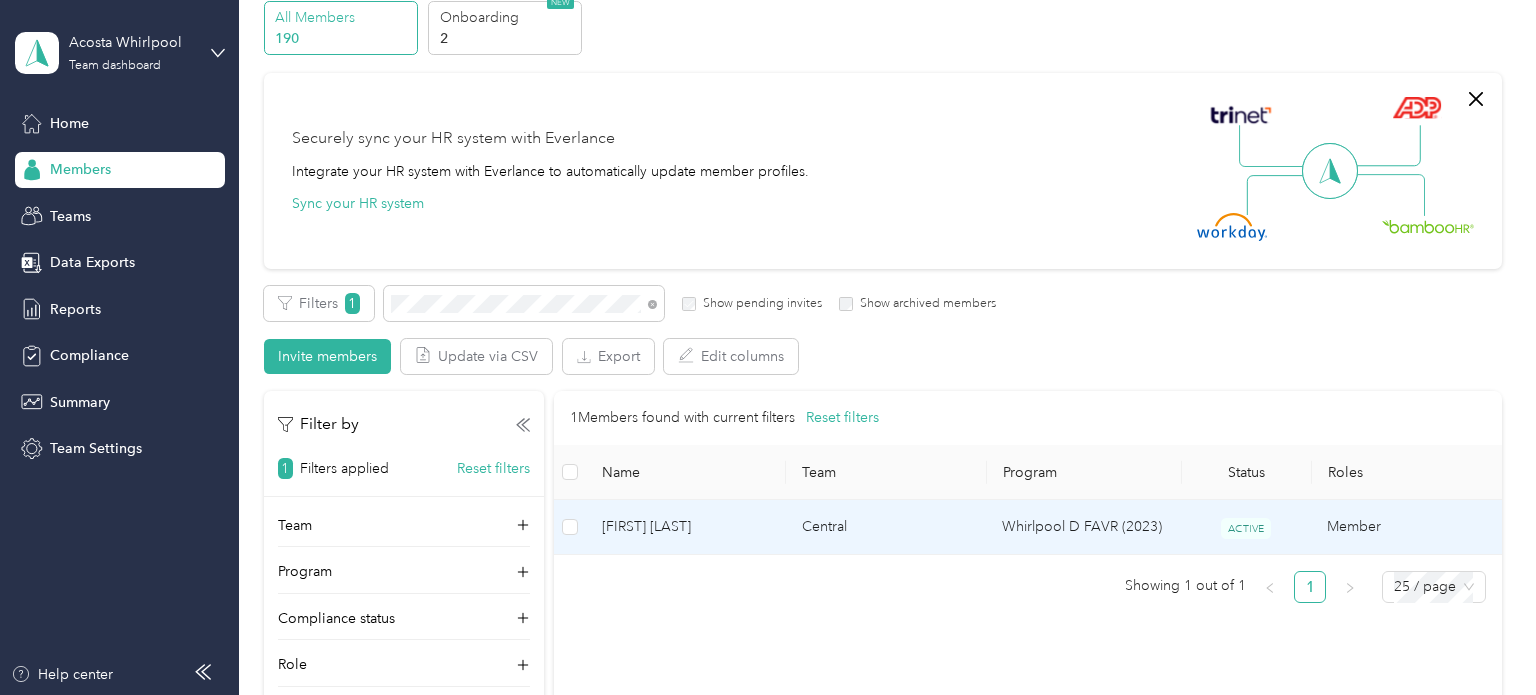 click on "[FIRST] [LAST]" at bounding box center (686, 527) 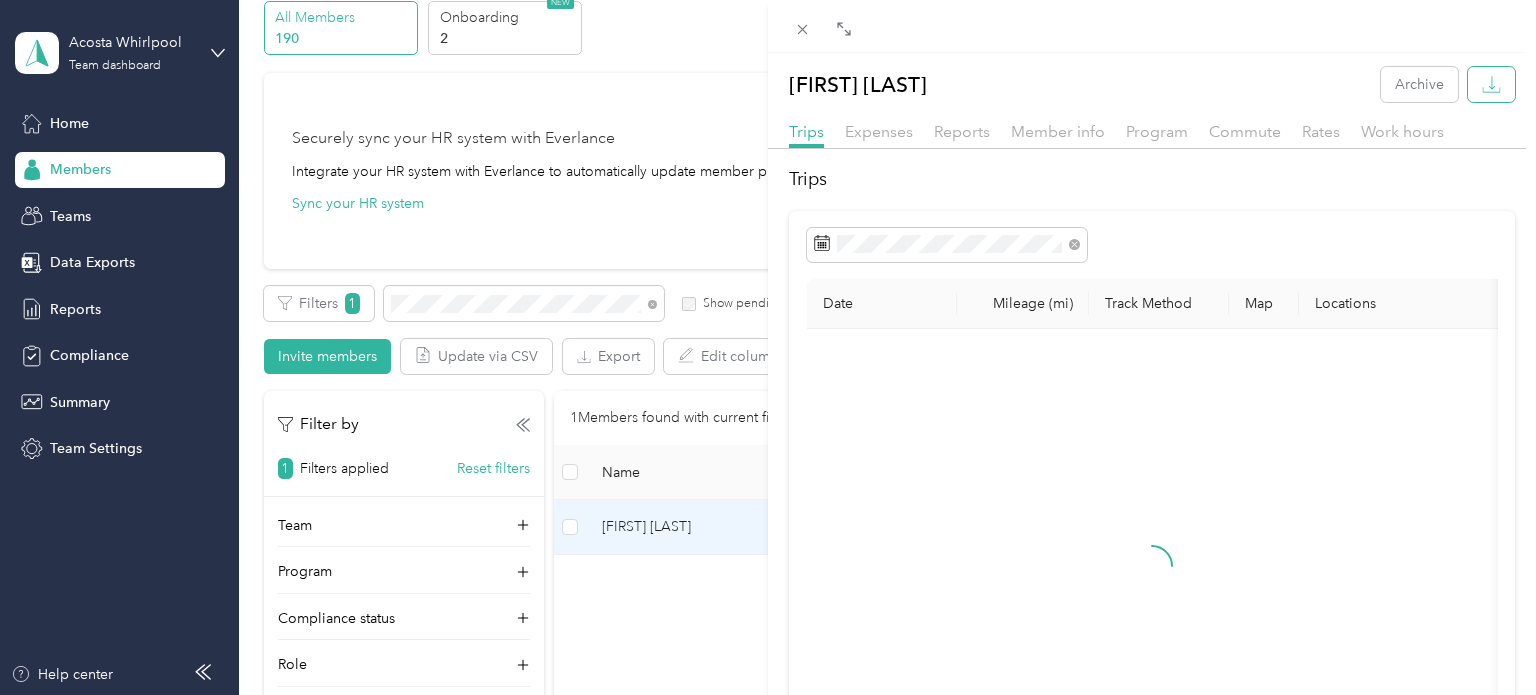 click at bounding box center (1491, 84) 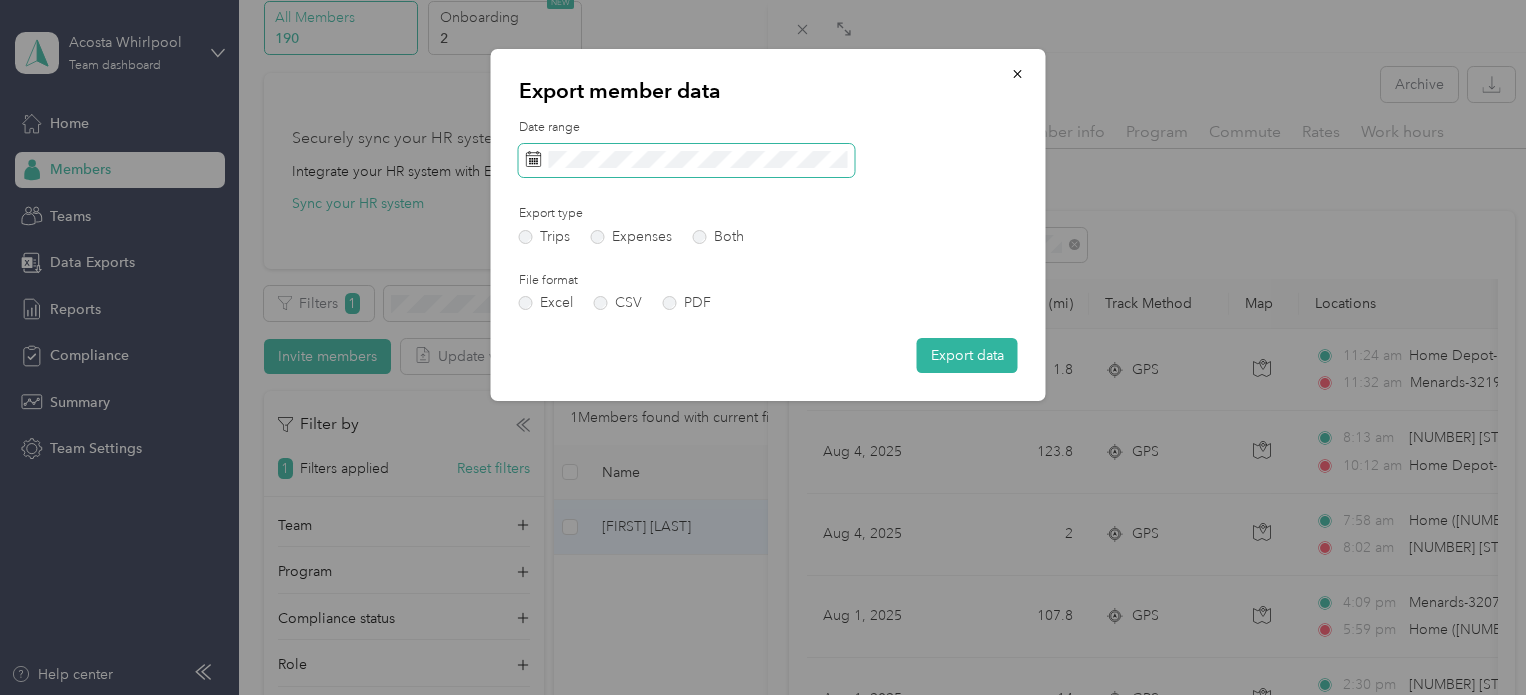 click at bounding box center (687, 161) 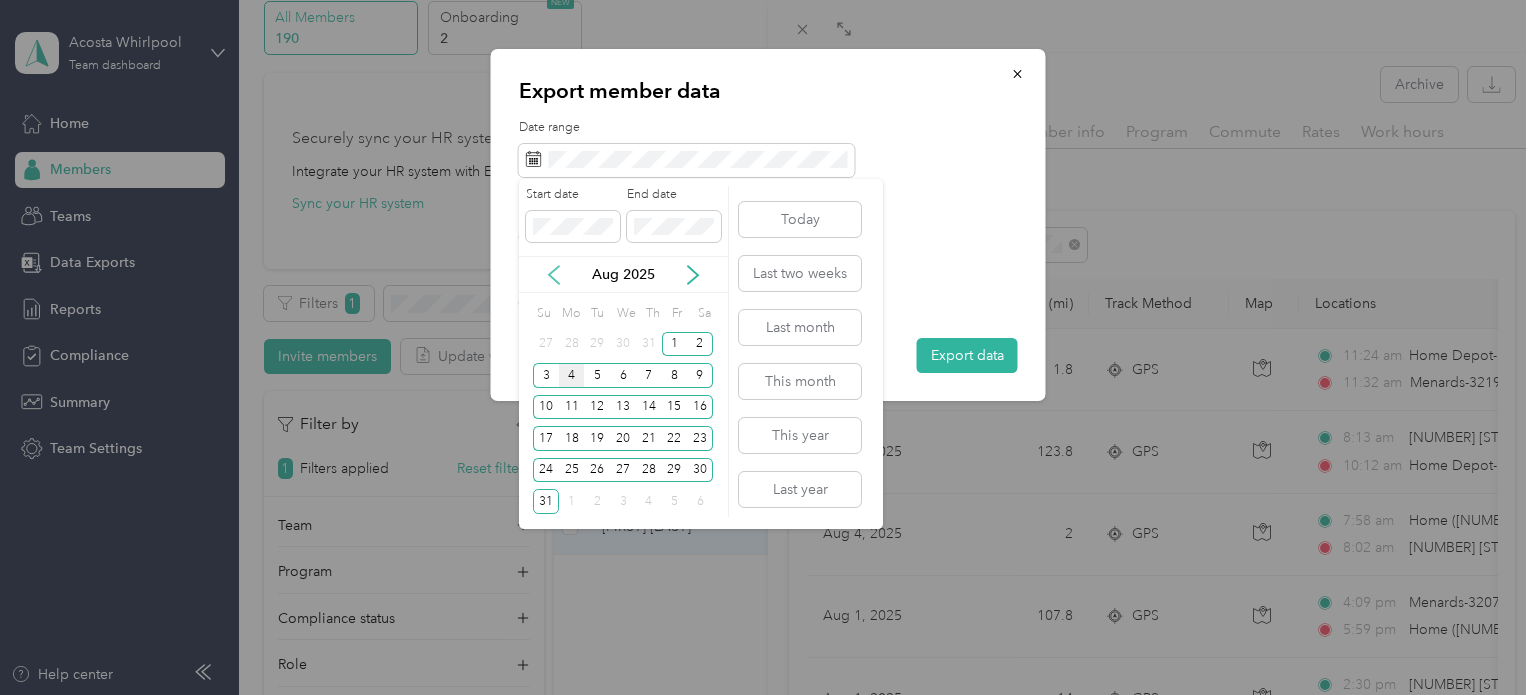 click 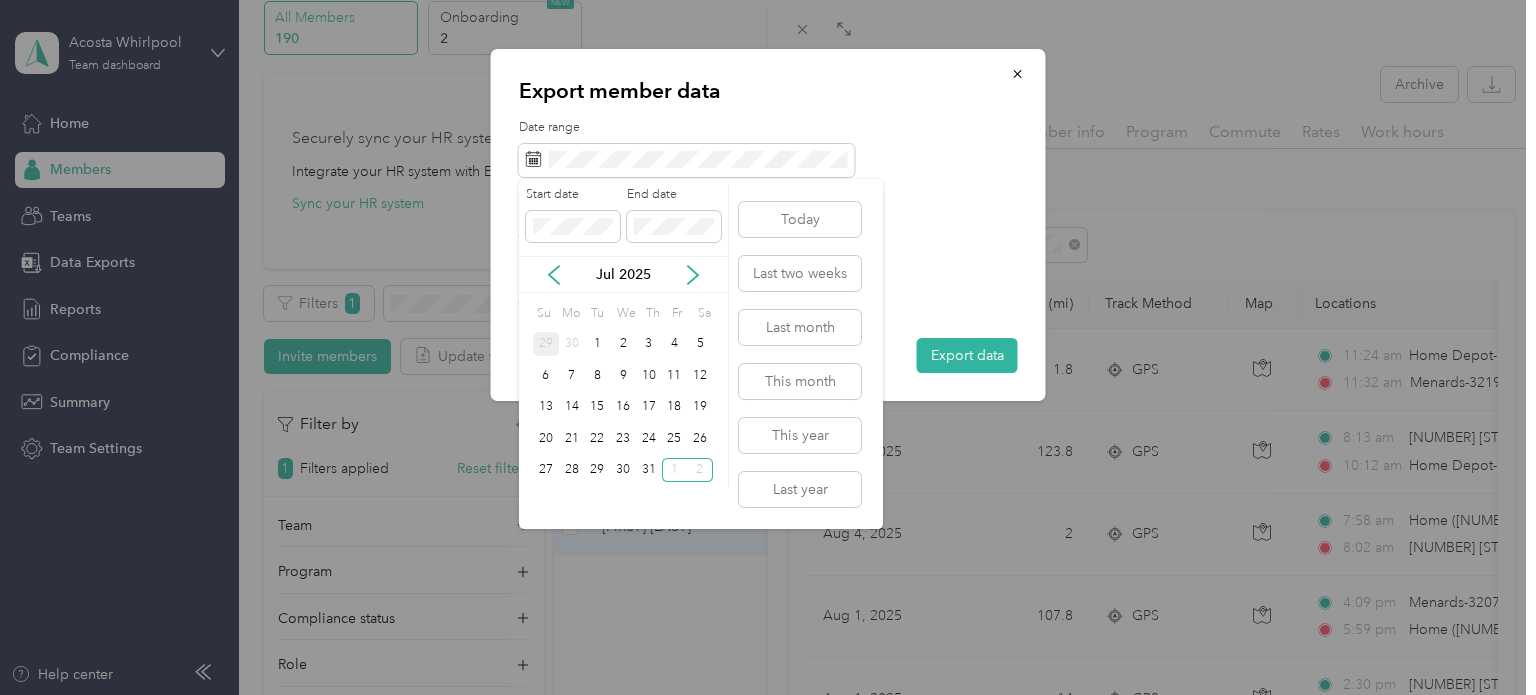 click on "29" at bounding box center (546, 344) 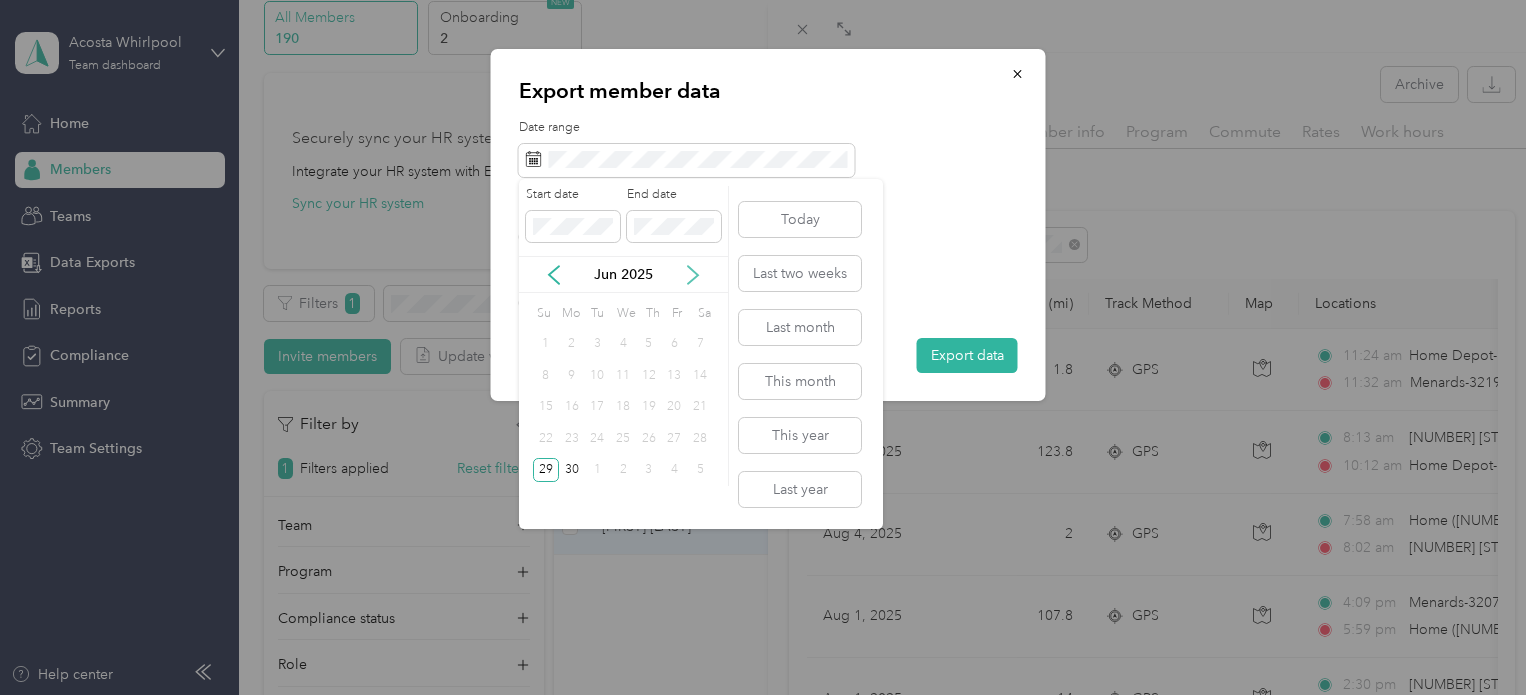 click 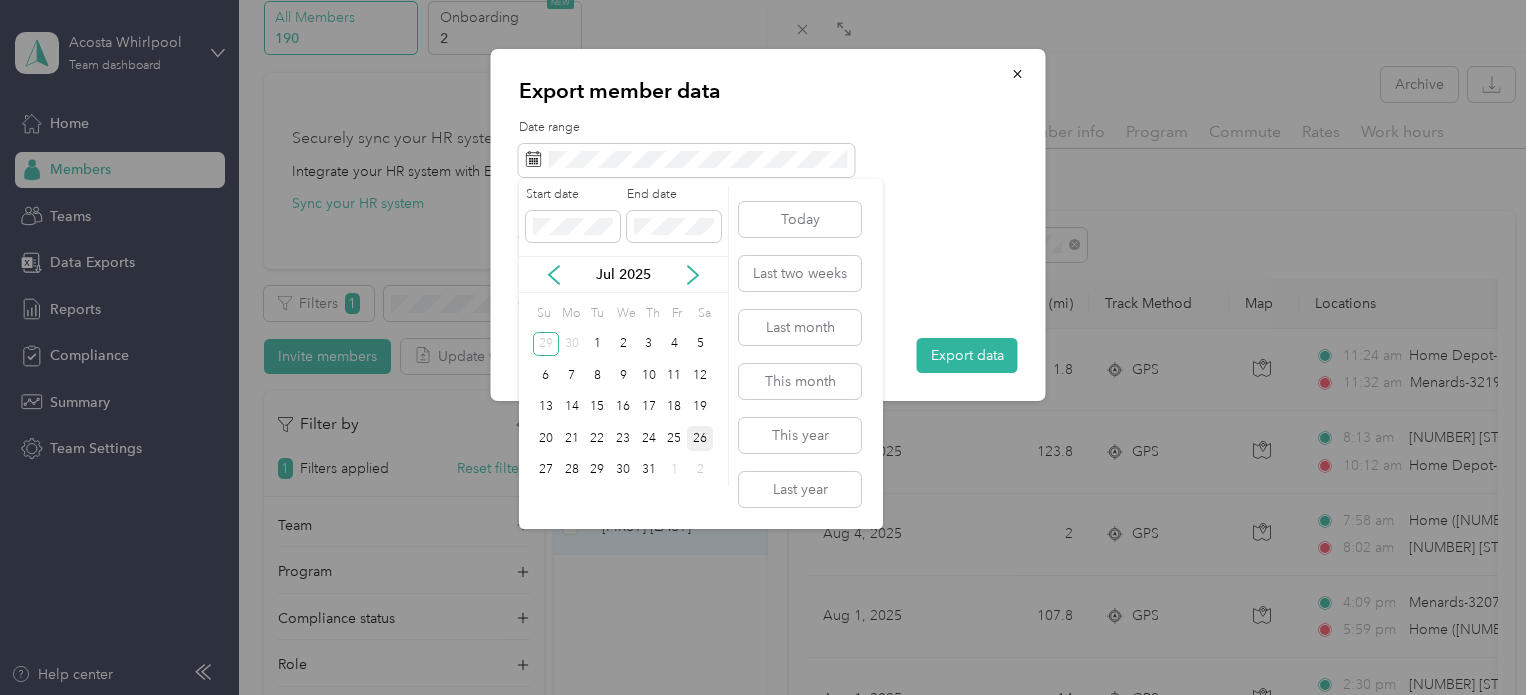 click on "26" at bounding box center (700, 438) 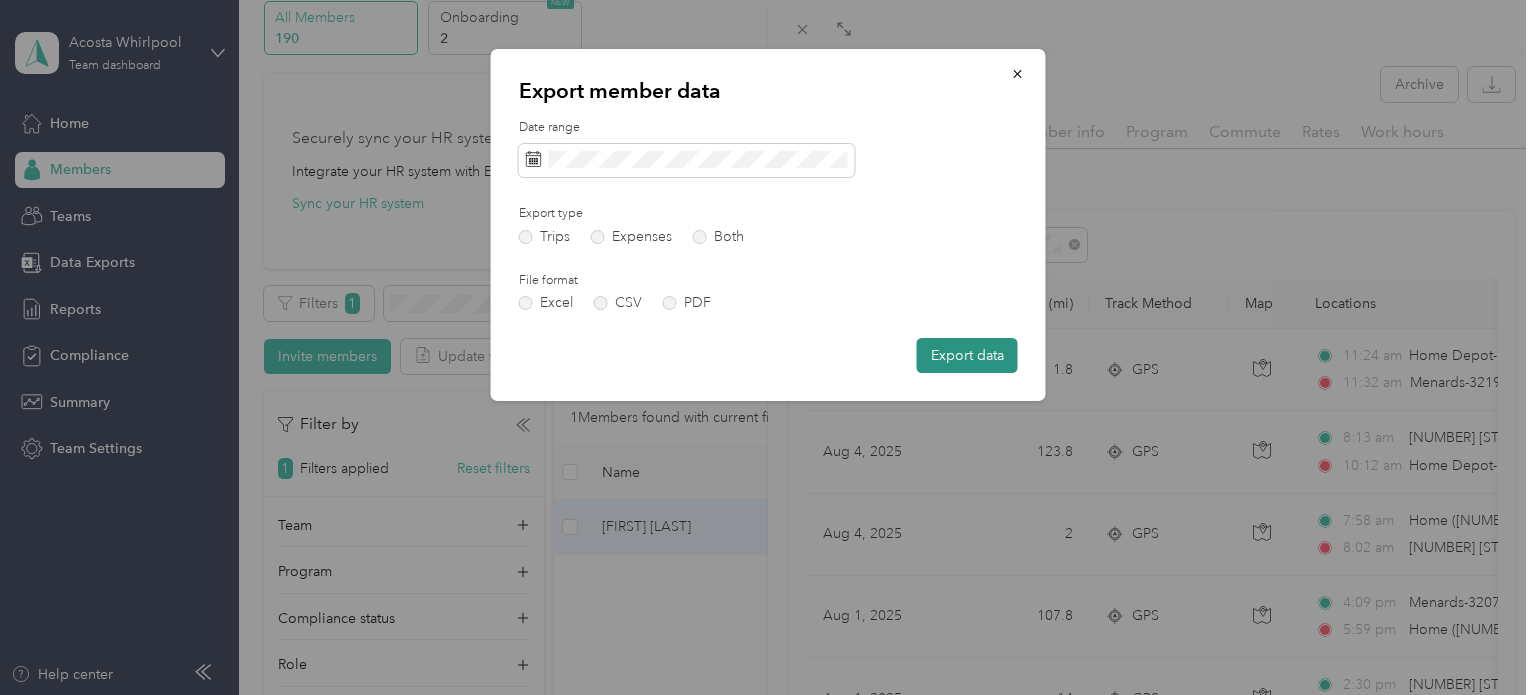 click on "Export data" at bounding box center [967, 355] 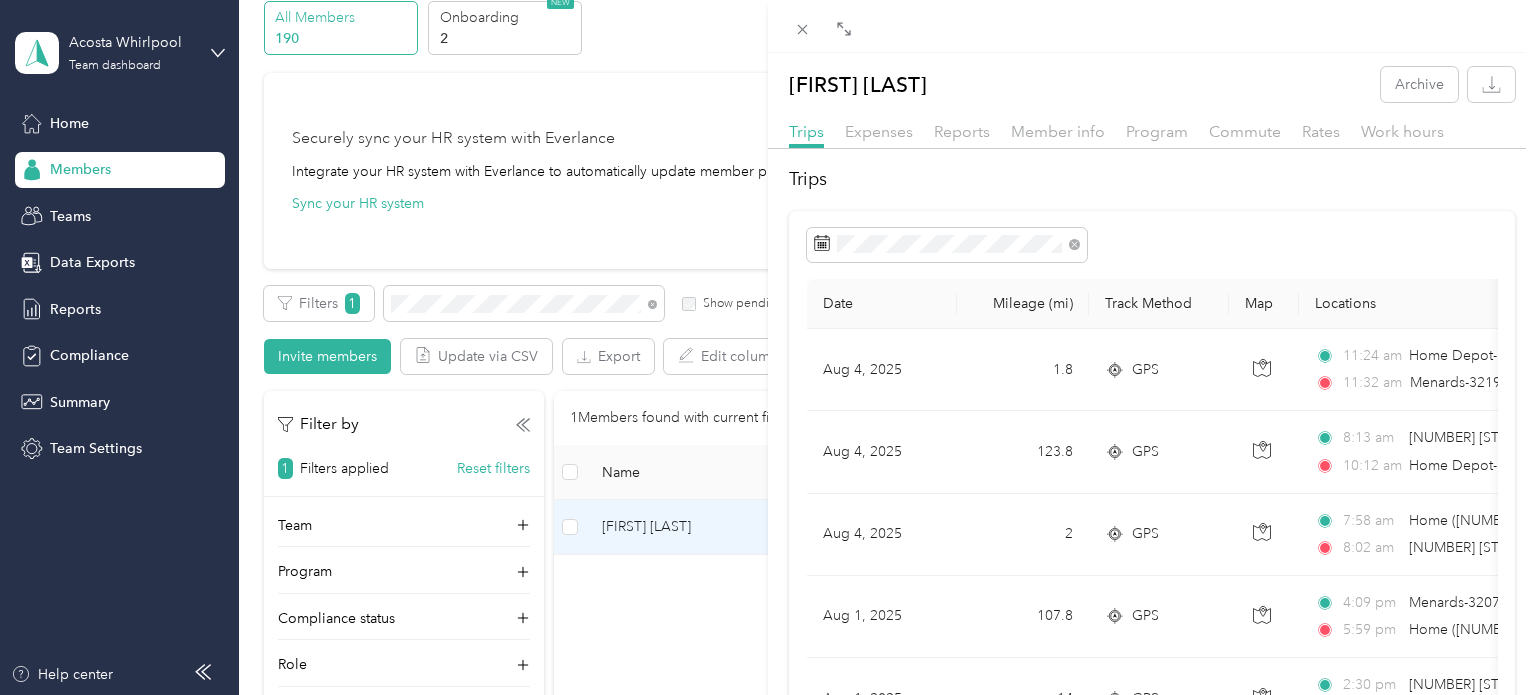 click on "Home Depot-1979 ([NUMBER] [STREET], [CITY], [STATE]) [TIME] Menards-3219 ([NUMBER] [STREET], [CITY], [STATE]) $[PRICE] Acosta Whirlpool [DATE] [MILEAGE] GPS [TIME] [NUMBER] [STREET], [NEIGHBORHOOD], [CITY], [STATE] [TIME] Home Depot-1979 ([NUMBER] [STREET], [CITY], [STATE]) $[PRICE] Acosta Whirlpool [DATE] GPS [TIME] Home ([NUMBER] [STREET], [CITY], [STATE], [COUNTRY], [CITY], [STATE]) [TIME] [NUMBER] [STREET], [NEIGHBORHOOD], [CITY], [STATE] $[PRICE] Acosta Whirlpool [DATE] [MILEAGE] GPS [TIME] Menards-3207 ([NUMBER] [STREET], [CITY], [STATE]) [TIME] Home ([NUMBER] [STREET], [CITY], [STATE], [COUNTRY], [CITY], [STATE]) $[PRICE] Acosta Whirlpool [DATE] GPS [TIME] [NUMBER] [STREET], [CITY], [STATE] [TIME] Menards-3207 ([NUMBER] [STREET], [CITY], [STATE]) $[PRICE] Acosta Whirlpool [MILEAGE]" at bounding box center (768, 347) 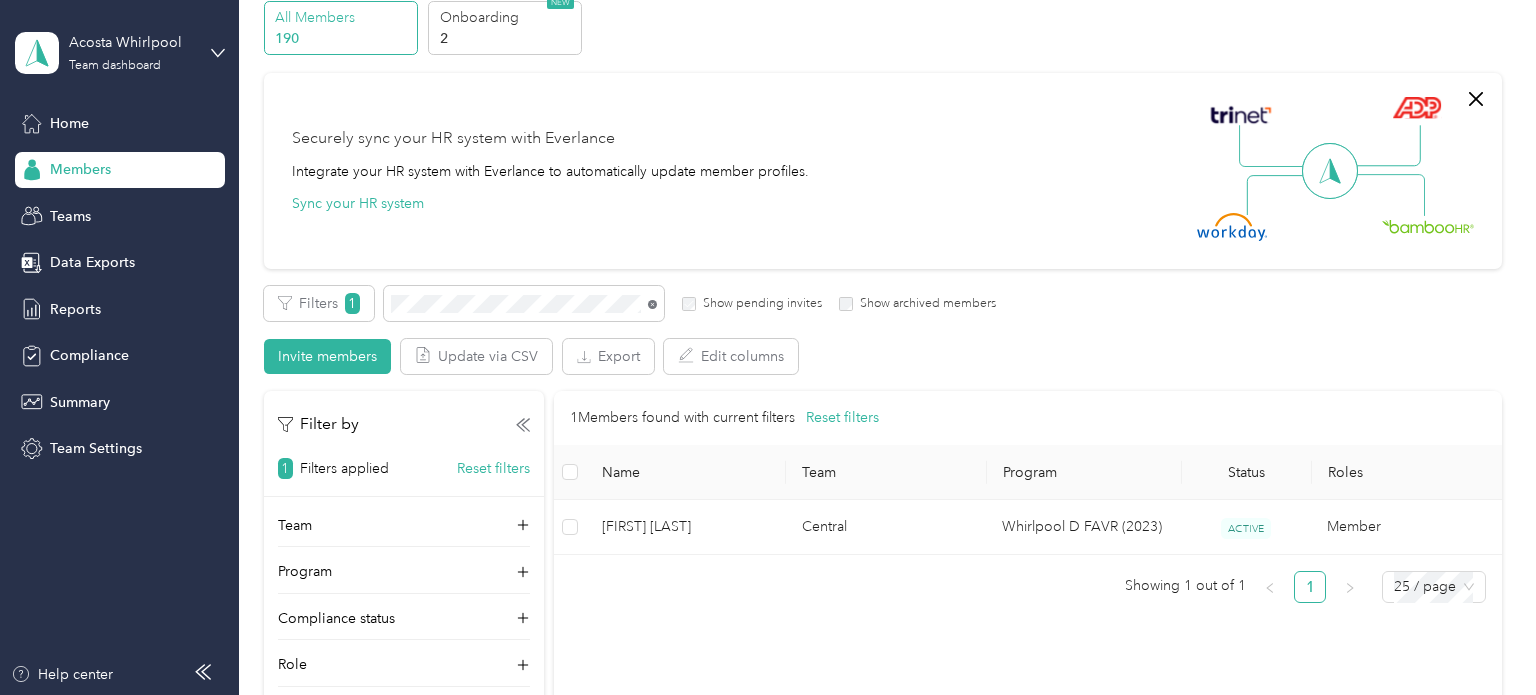 click 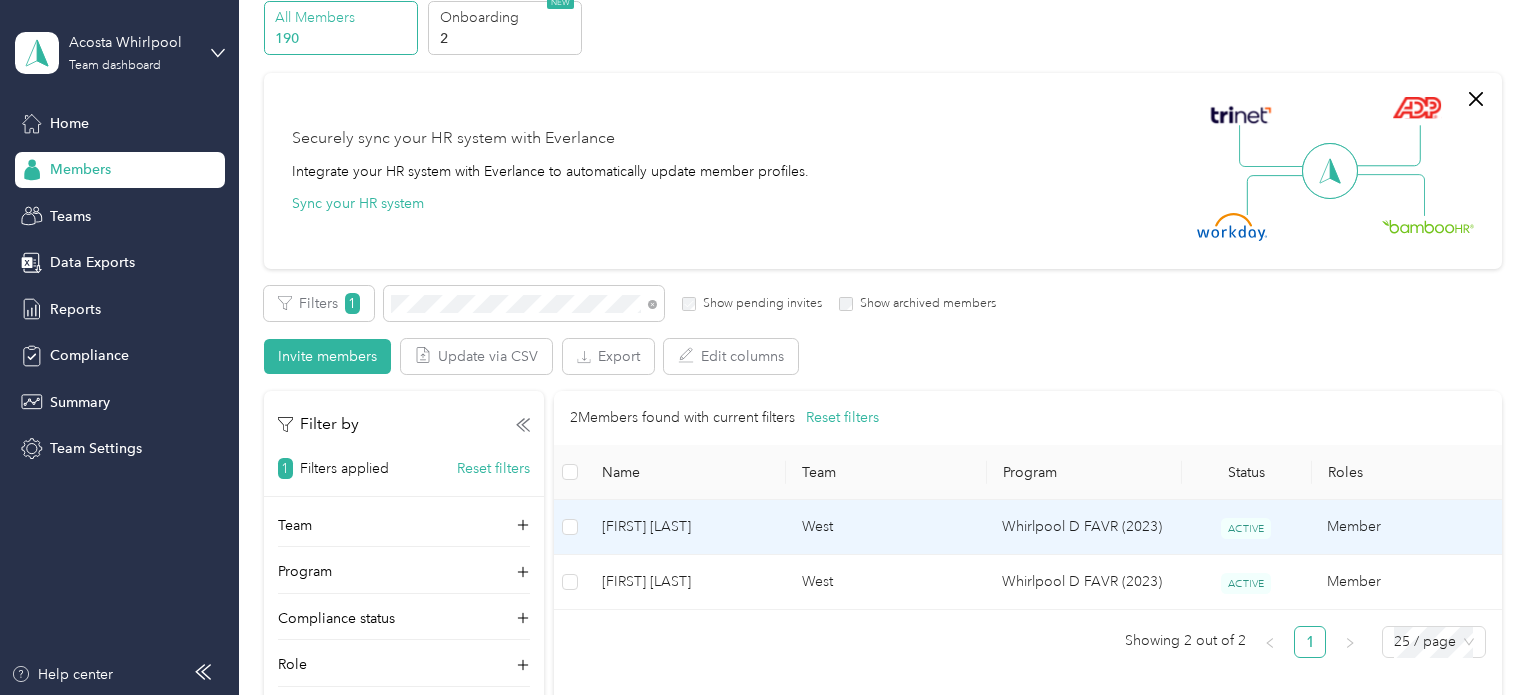 click on "[FIRST] [LAST]" at bounding box center (686, 527) 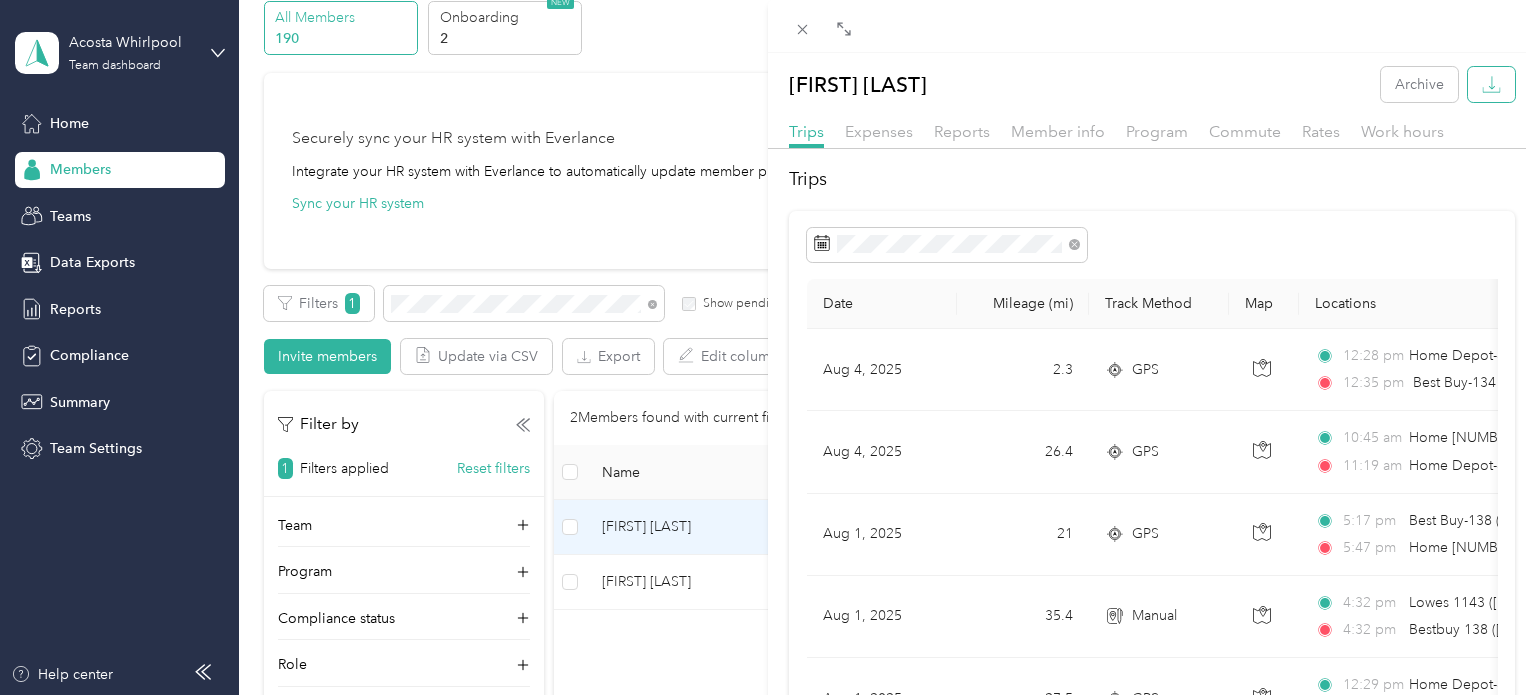 click 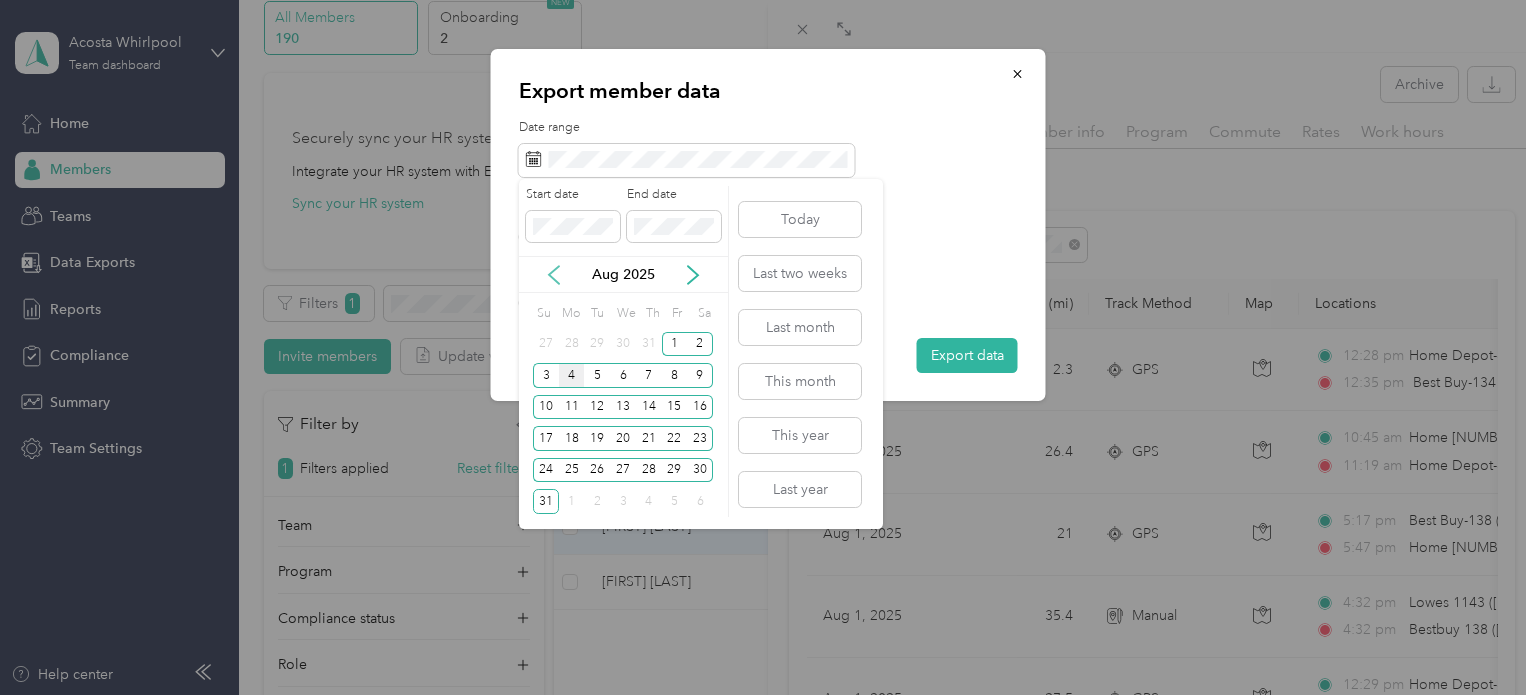 click 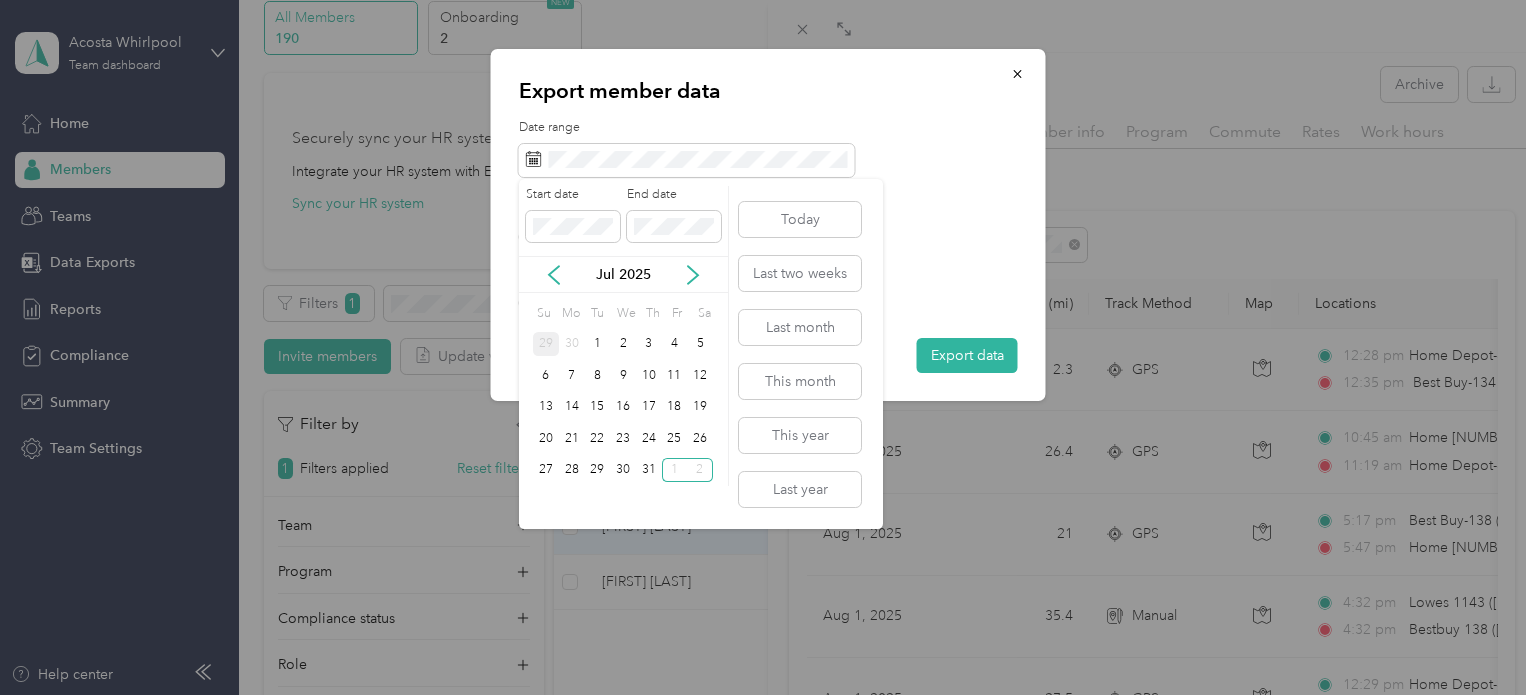 click on "29" at bounding box center (546, 344) 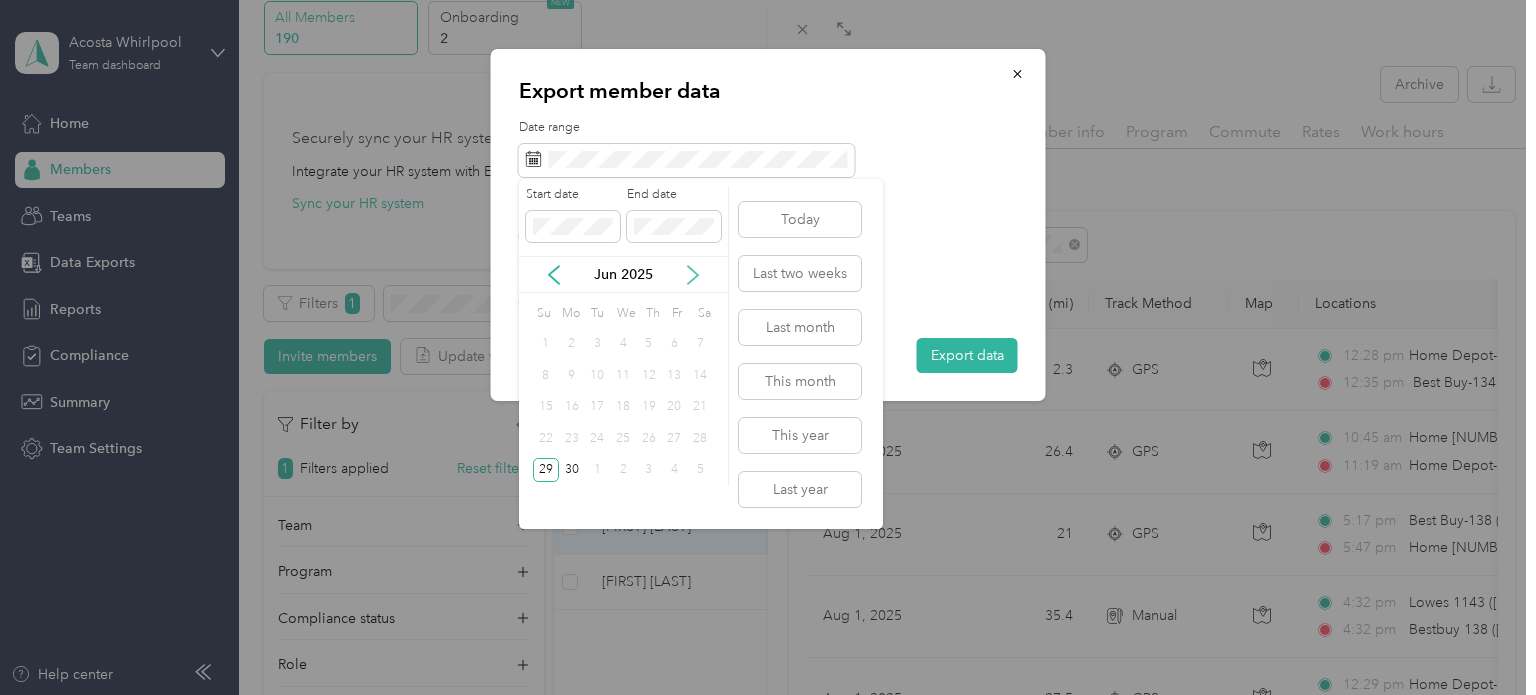click 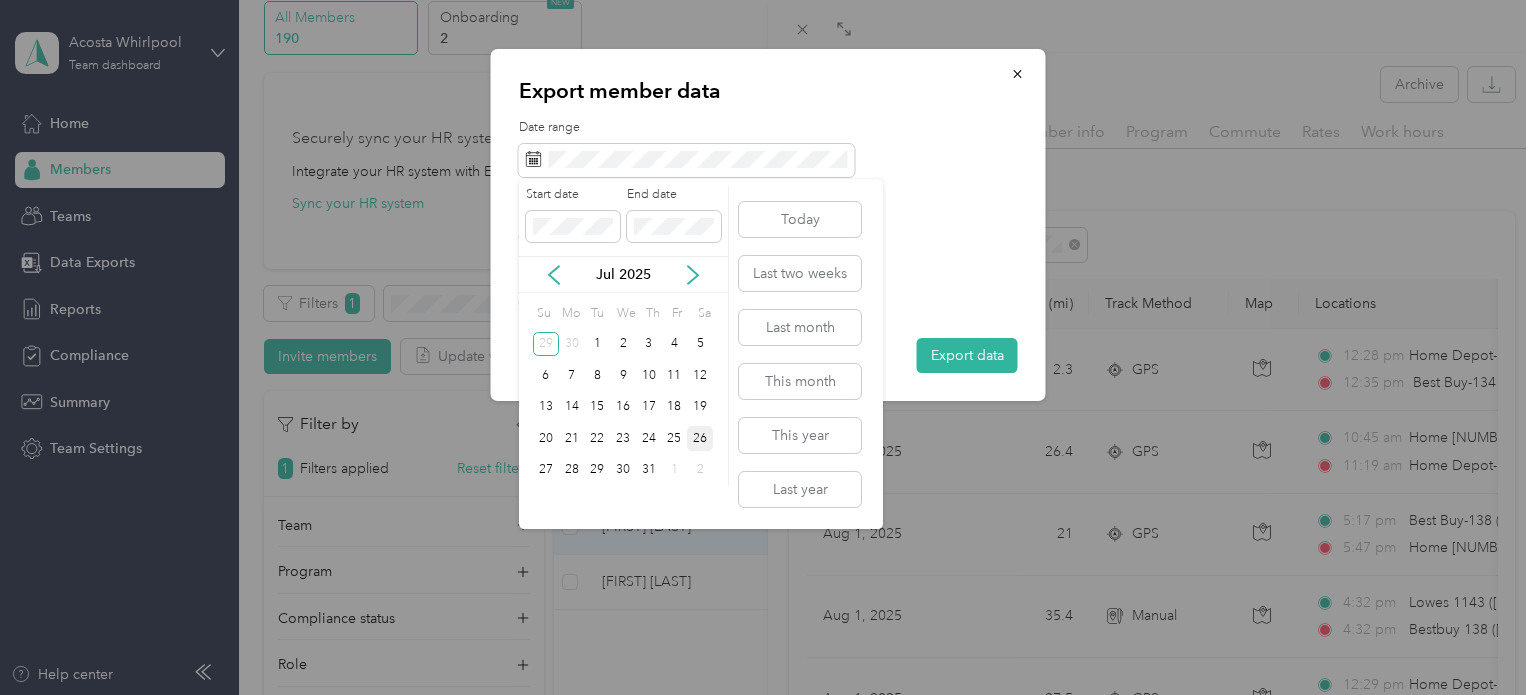 click on "26" at bounding box center [700, 438] 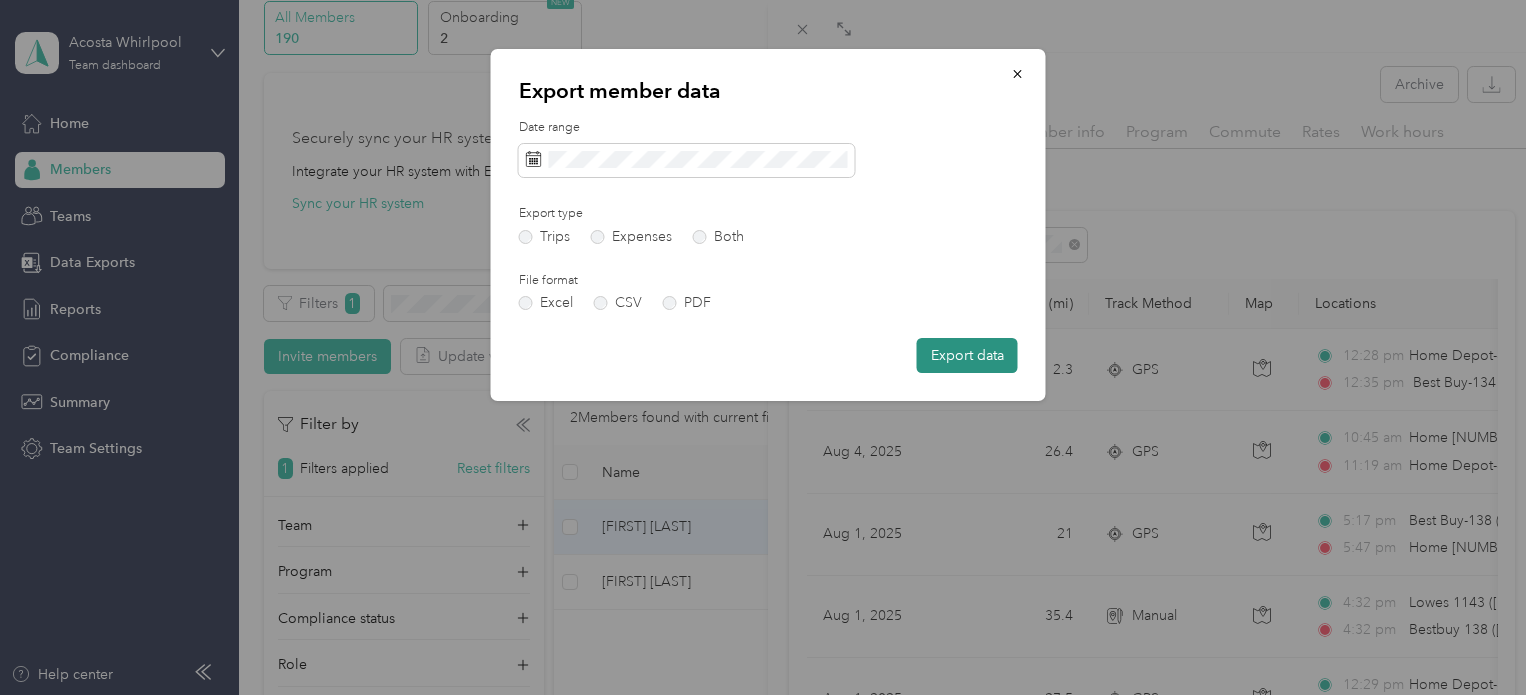 click on "Export data" at bounding box center (967, 355) 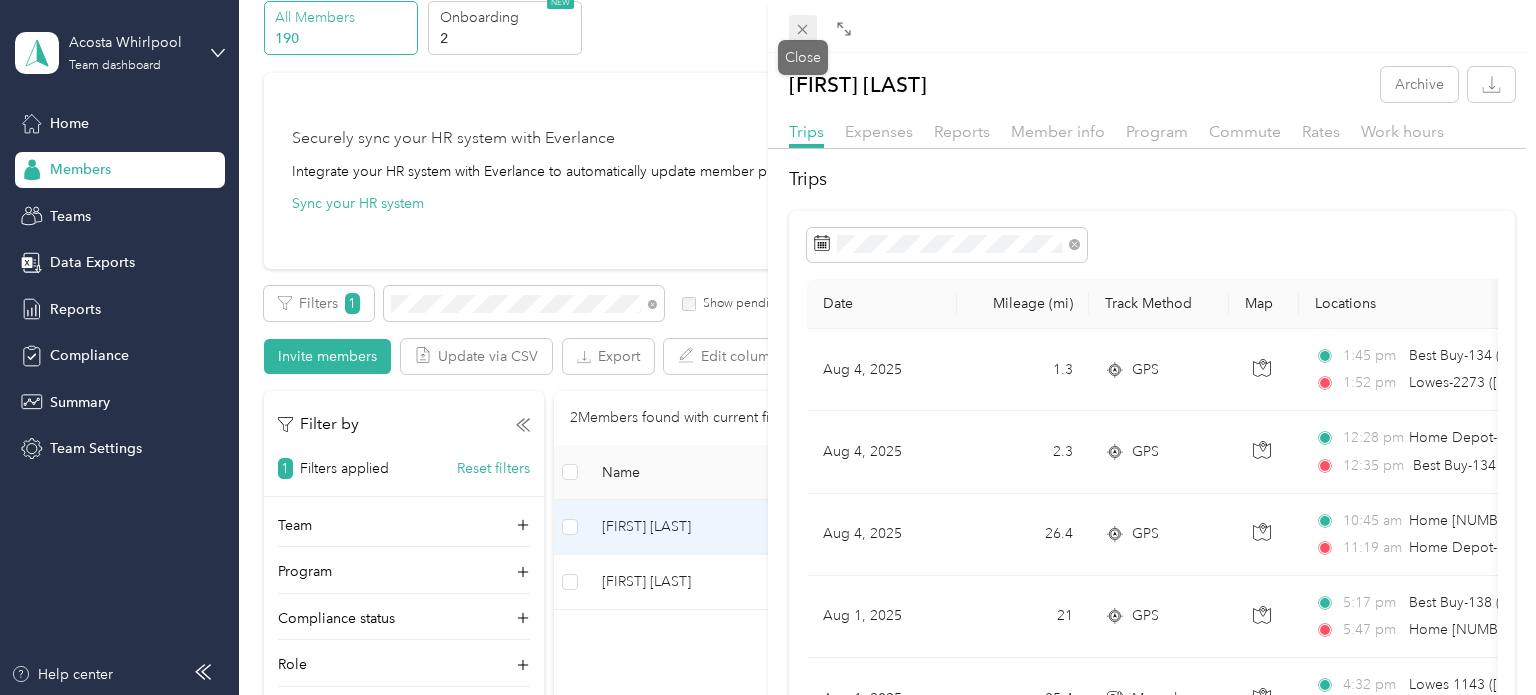 click 